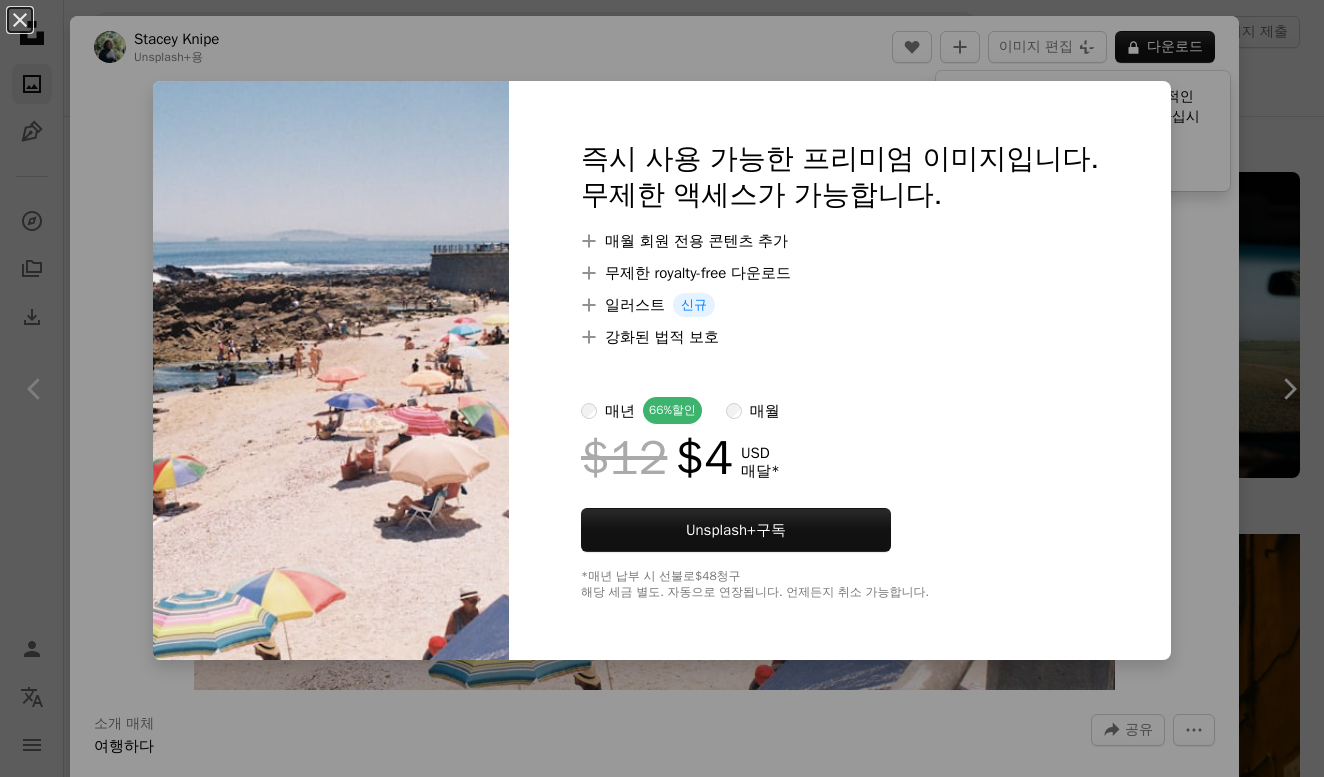 scroll, scrollTop: 22379, scrollLeft: 0, axis: vertical 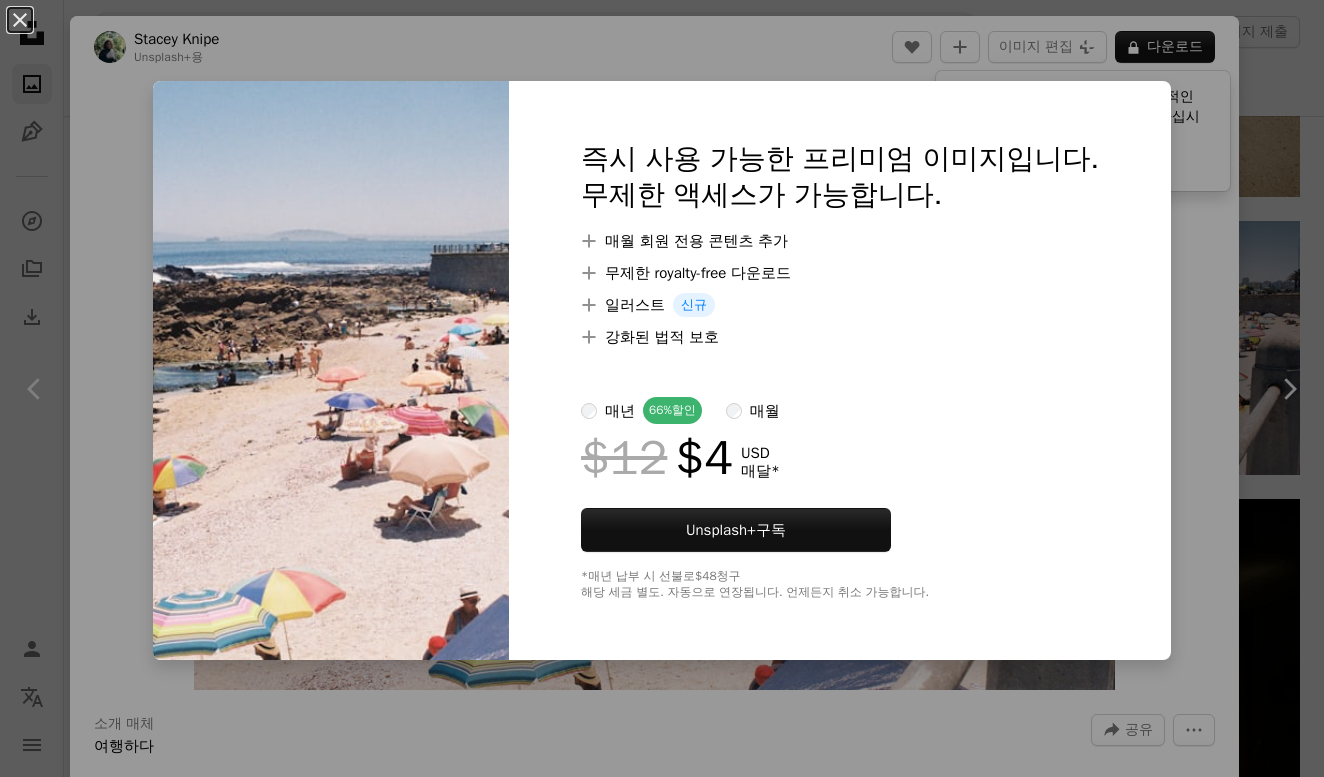 click on "An X shape 즉시 사용 가능한 프리미엄 이미지입니다. 무제한 액세스가 가능합니다. A plus sign 매월 회원 전용 콘텐츠 추가 A plus sign 무제한 royalty-free 다운로드 A plus sign 일러스트  신규 A plus sign 강화된 법적 보호 매년 66%  할인 매월 $12   $4 USD 매달 * Unsplash+  구독 *매년 납부 시 선불로  $48  청구 해당 세금 별도. 자동으로 연장됩니다. 언제든지 취소 가능합니다." at bounding box center (662, 388) 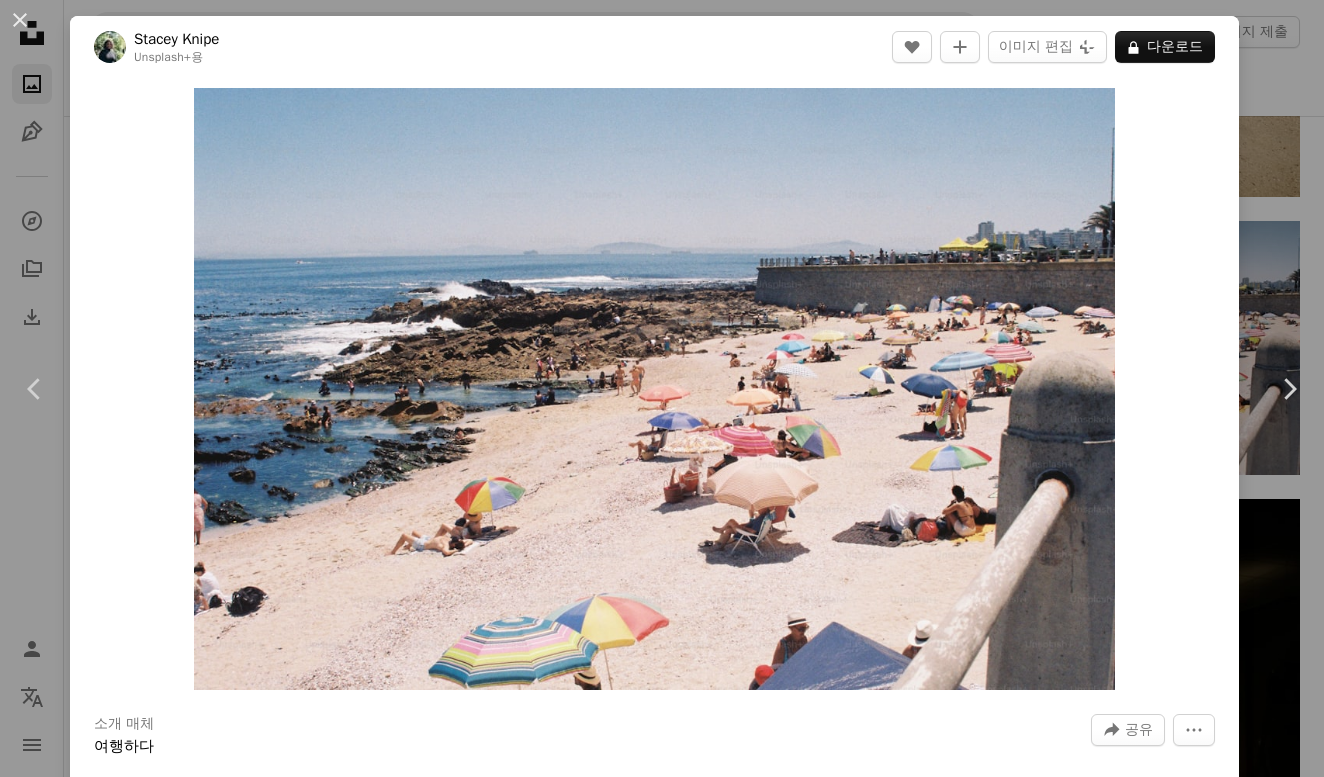 click on "An X shape Chevron left Chevron right [FIRST] [LAST] Unsplash+ 용 A lock   다운로드 Zoom in 소개 매체 여행하다 A forward-right arrow 공유 More Actions 활동 › 일광욕 Calendar outlined 2025년 6월 24일 에 게시됨 Safety Unsplash+ 라이선스 에 따른 라이선스 부여 바닷가 영화 사진 향수 아날로그 아날로그 사진 아날로그 사진 필름으로 촬영 아날로그 필름 사진 아날로그 필름 촬영 배경 이 시리즈의 다른 콘텐츠 Chevron right Plus sign for Unsplash+ Plus sign for Unsplash+ Plus sign for Unsplash+ Plus sign for Unsplash+ Plus sign for Unsplash+ Plus sign for Unsplash+ Plus sign for Unsplash+ Plus sign for Unsplash+ Plus sign for Unsplash+ Plus sign for Unsplash+ 관련 이미지 Plus sign for Unsplash+ A heart A plus sign [FIRST] + [LAST] Unsplash+ 용 A lock   다운로드 Plus sign for Unsplash+ A heart A plus sign [FIRST] [LAST] Unsplash+ 용 A lock   다운로드 A heart" at bounding box center [662, 388] 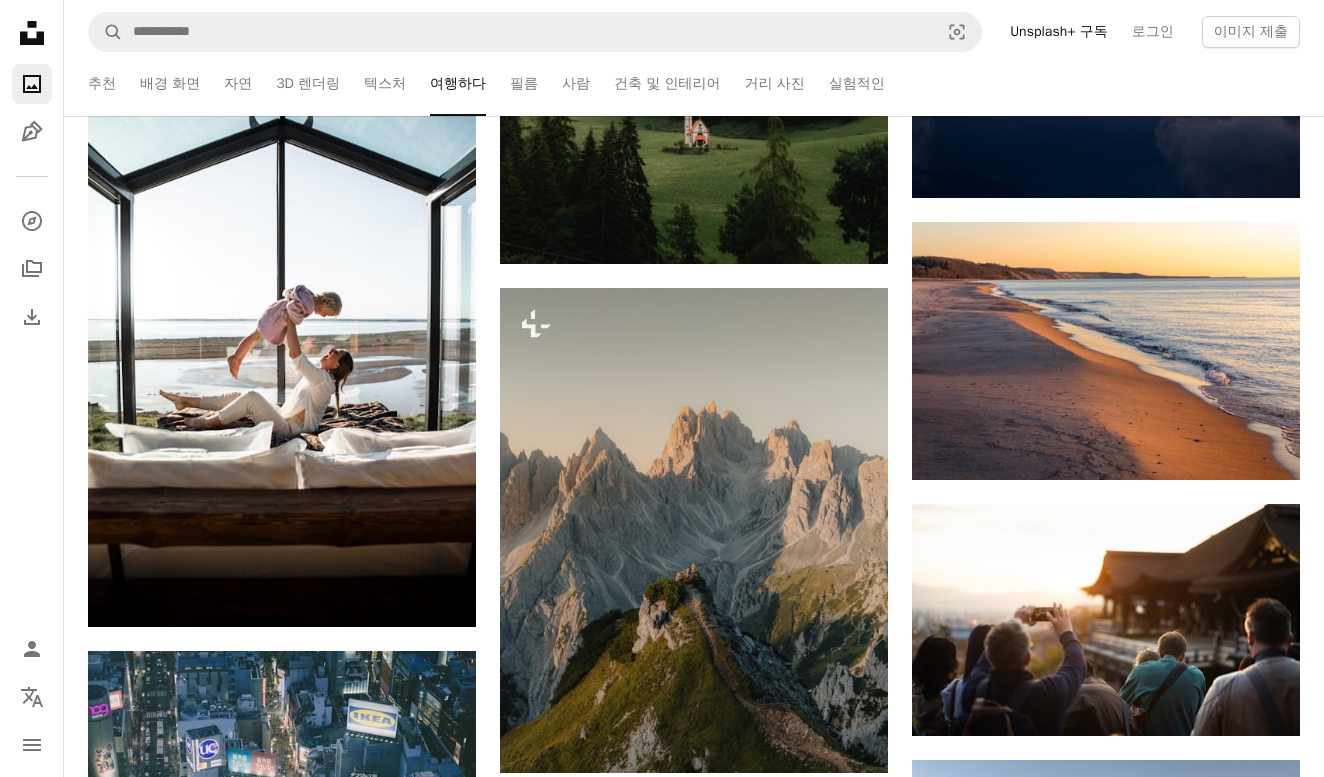 scroll, scrollTop: 35202, scrollLeft: 0, axis: vertical 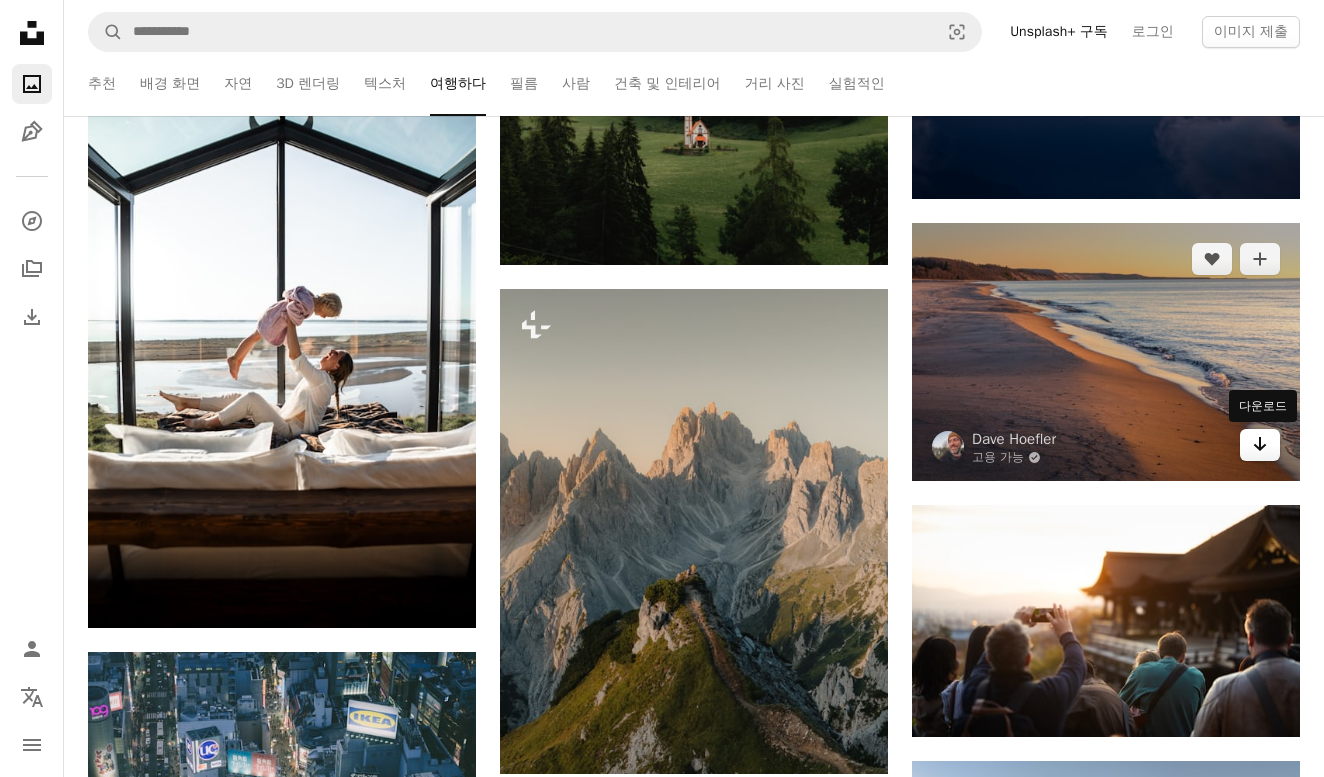 click 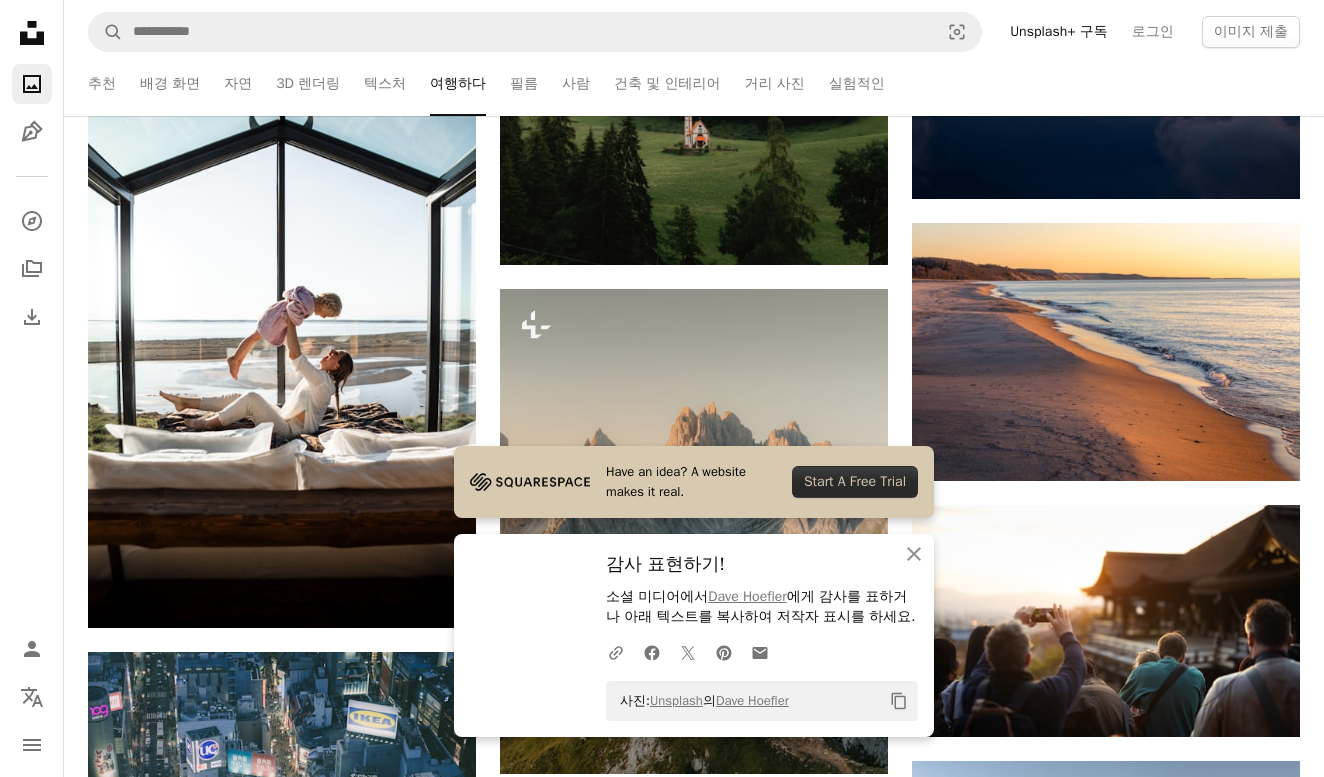 scroll, scrollTop: 35944, scrollLeft: 0, axis: vertical 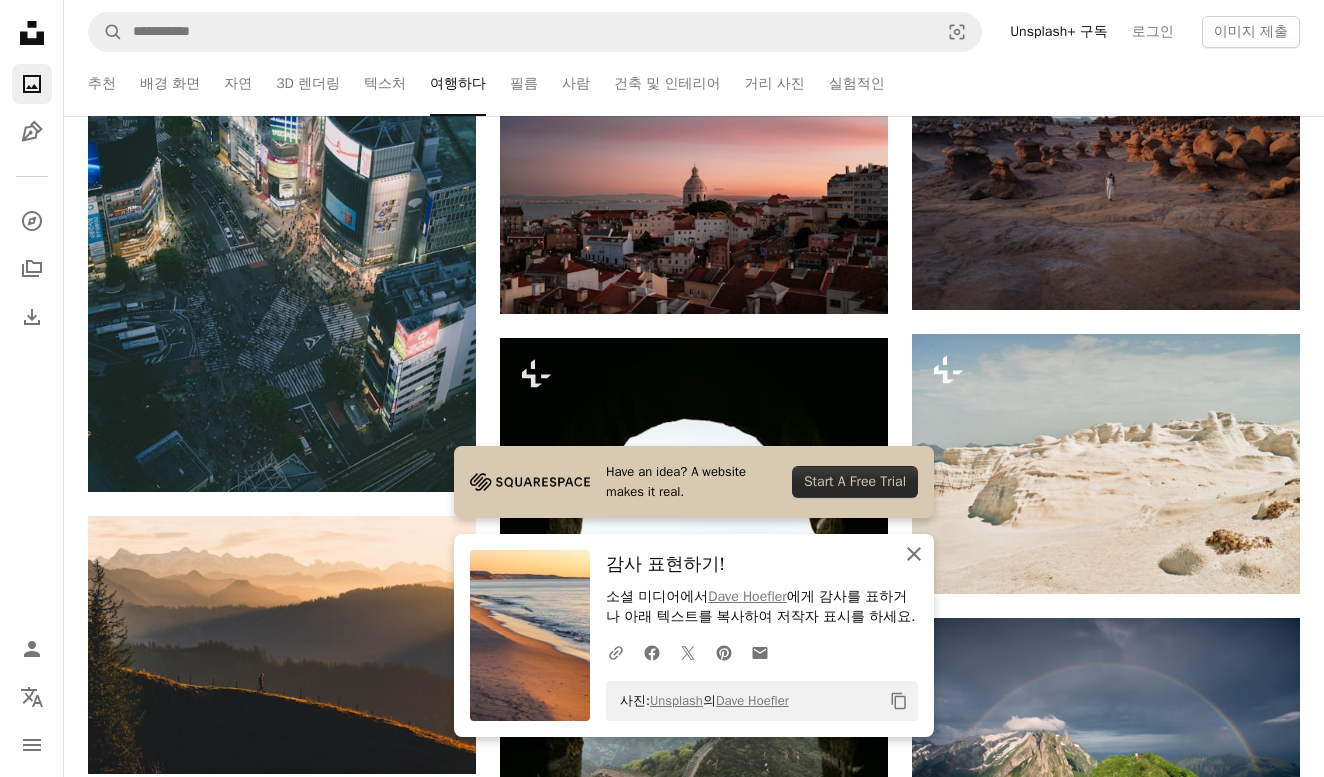 click on "An X shape" 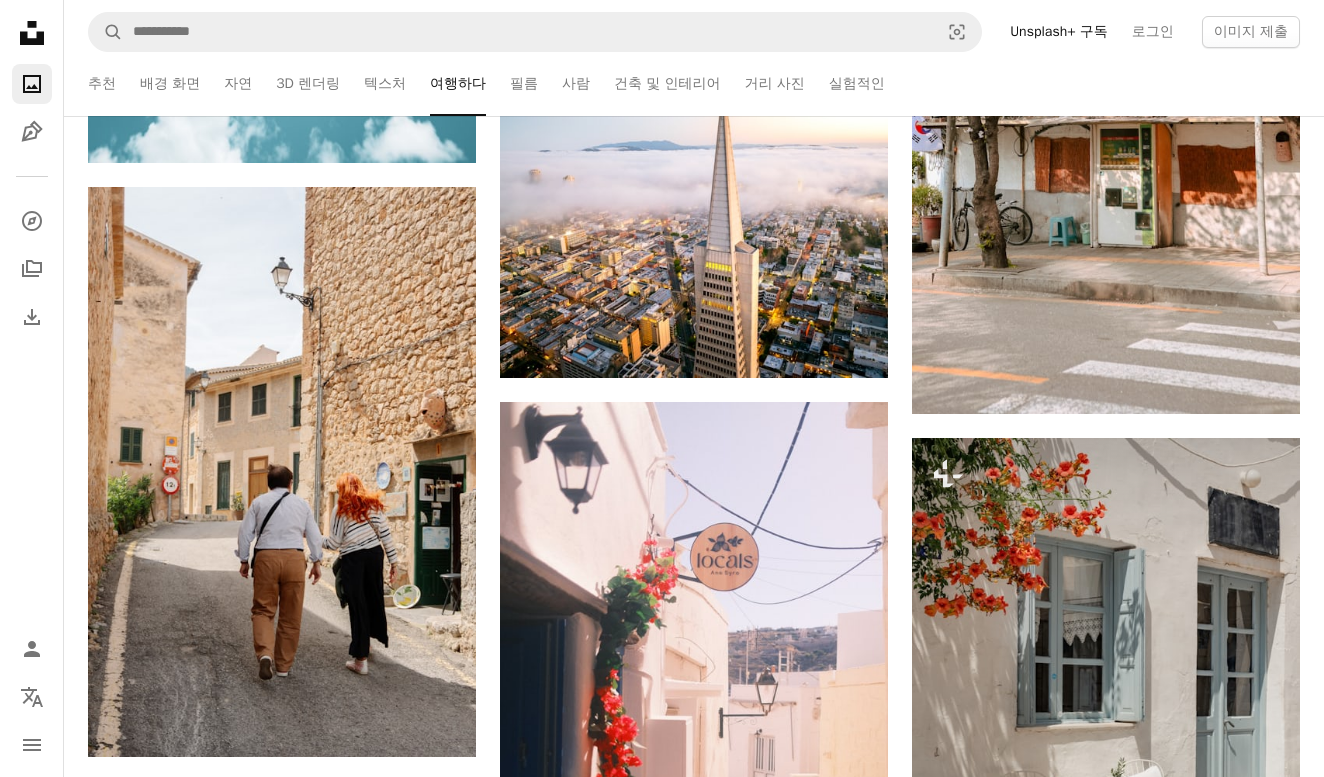 scroll, scrollTop: 51722, scrollLeft: 0, axis: vertical 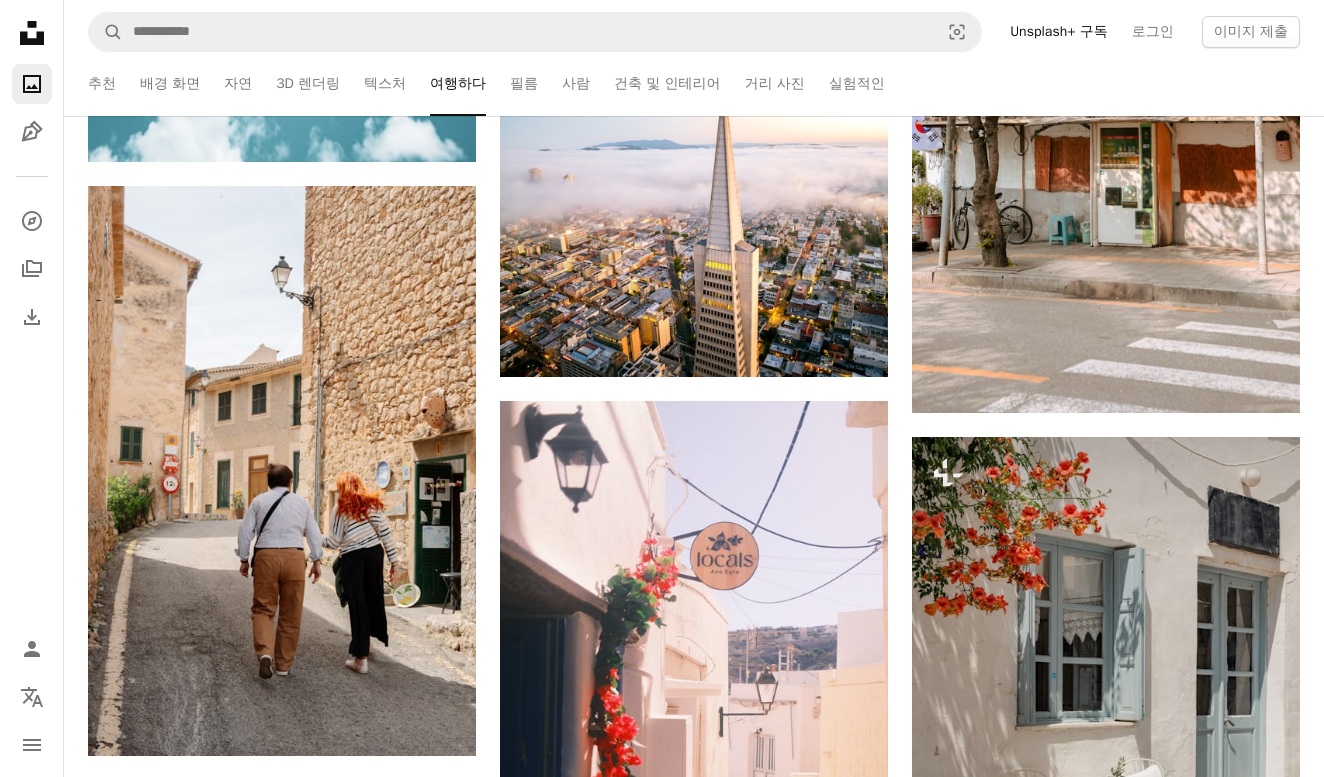 click on "추천 배경 화면 자연 3D 렌더링 텍스처 여행하다 필름 사람 건축 및 인테리어 거리 사진 실험적인" at bounding box center (720, 84) 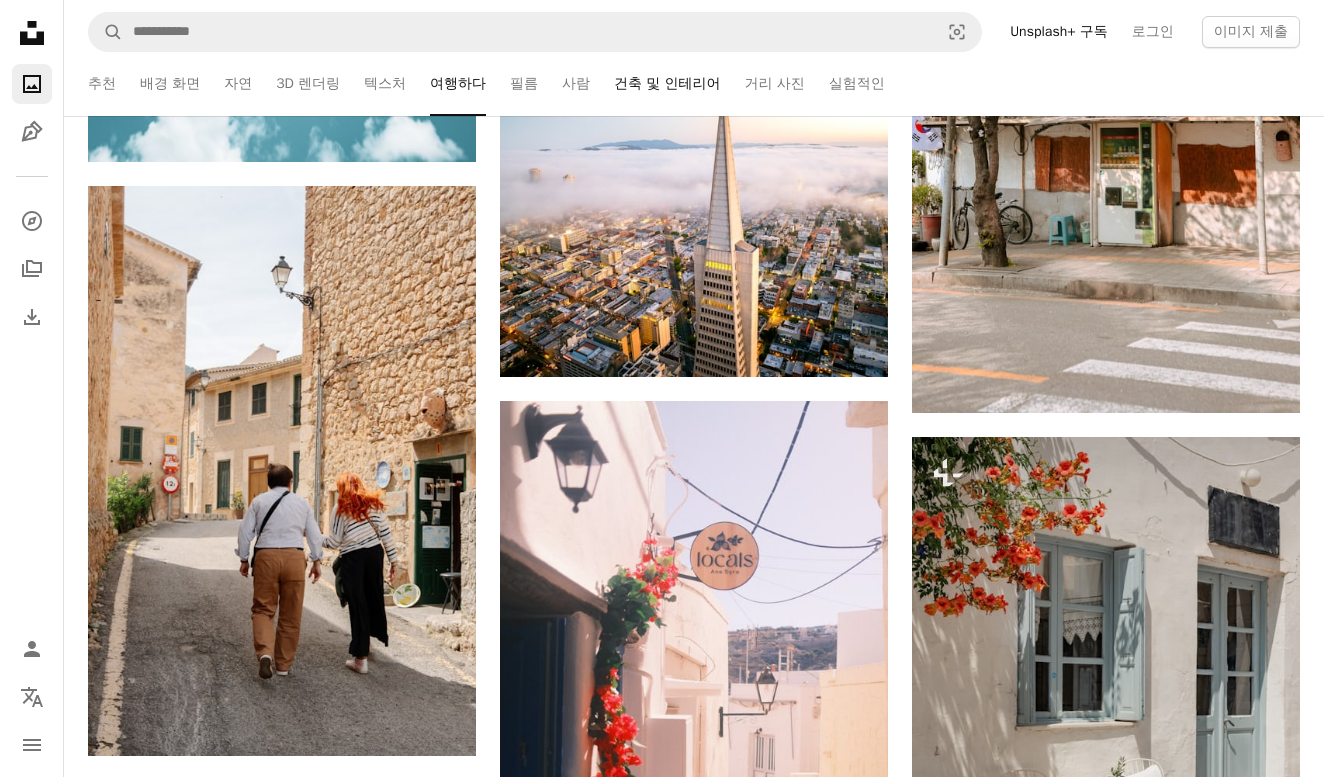click on "건축 및 인테리어" at bounding box center (667, 84) 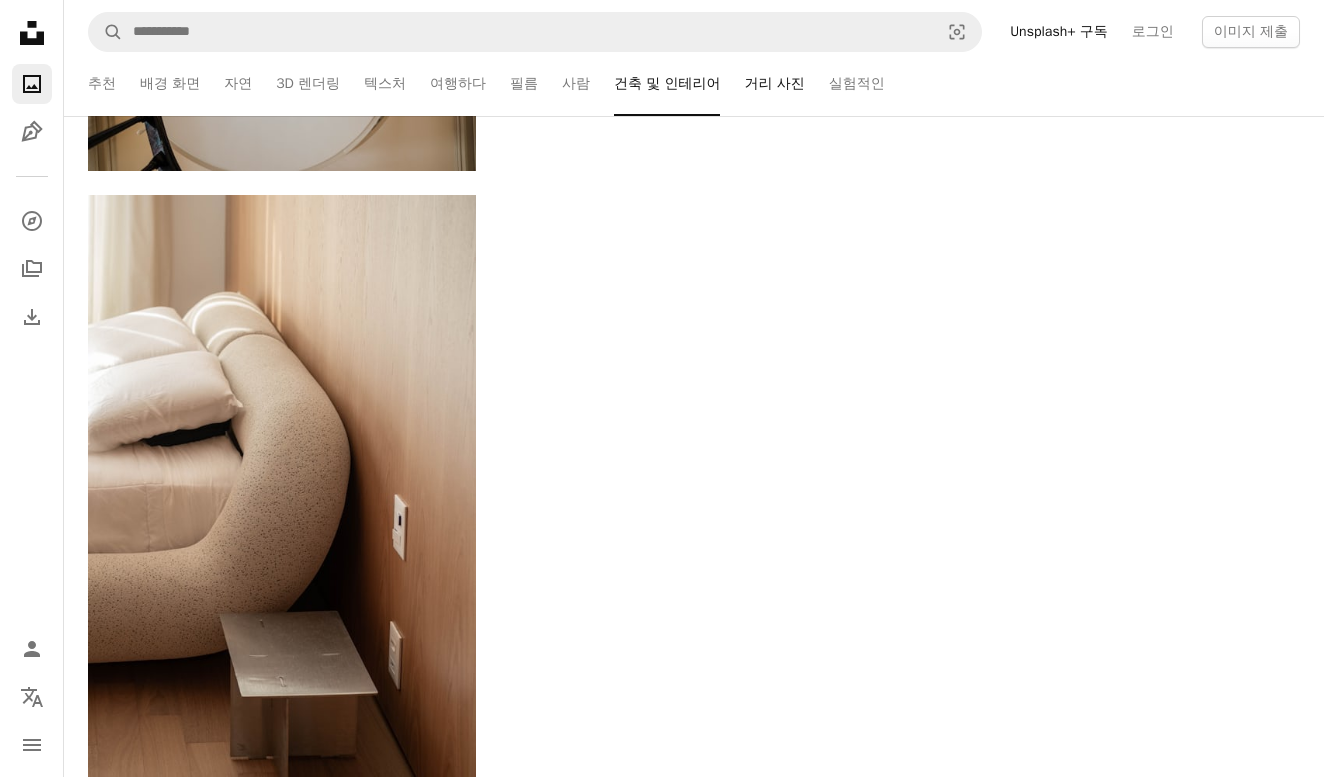 scroll, scrollTop: 0, scrollLeft: 0, axis: both 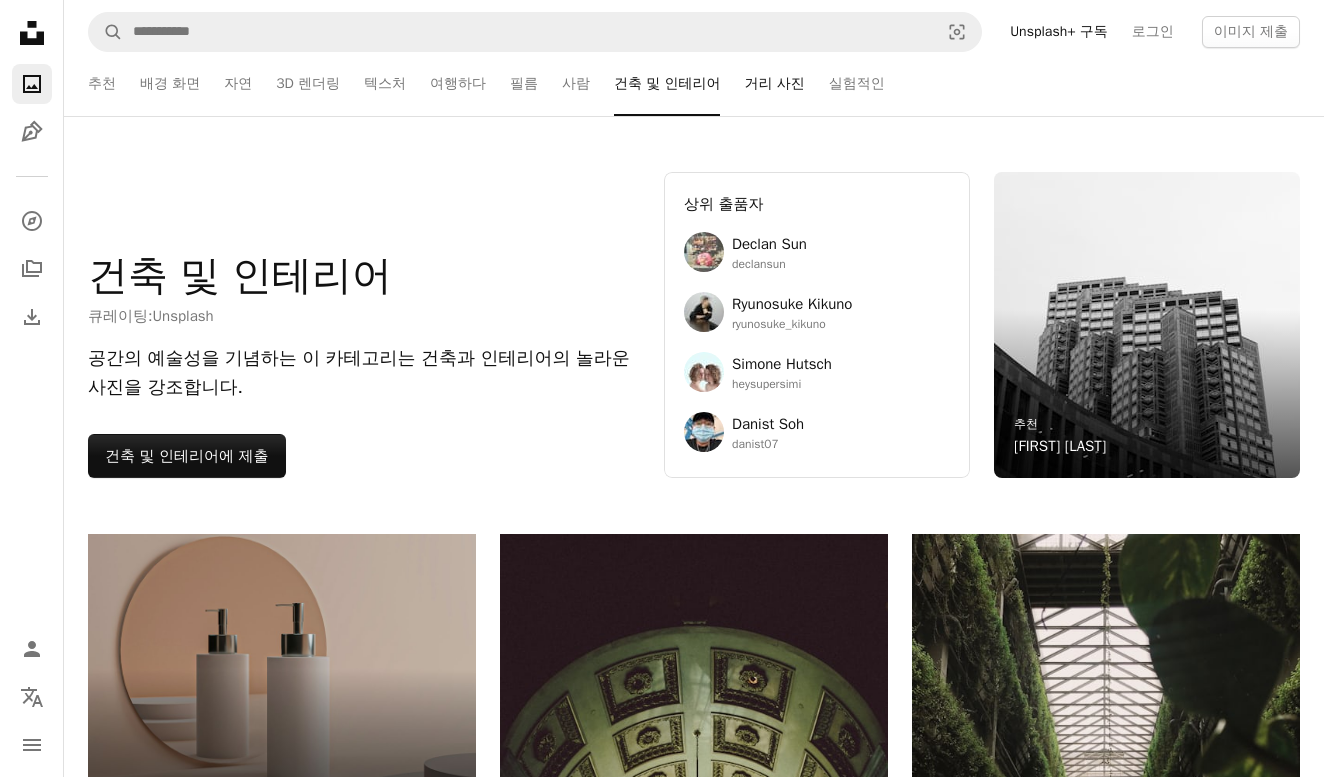 click on "거리 사진" at bounding box center (774, 84) 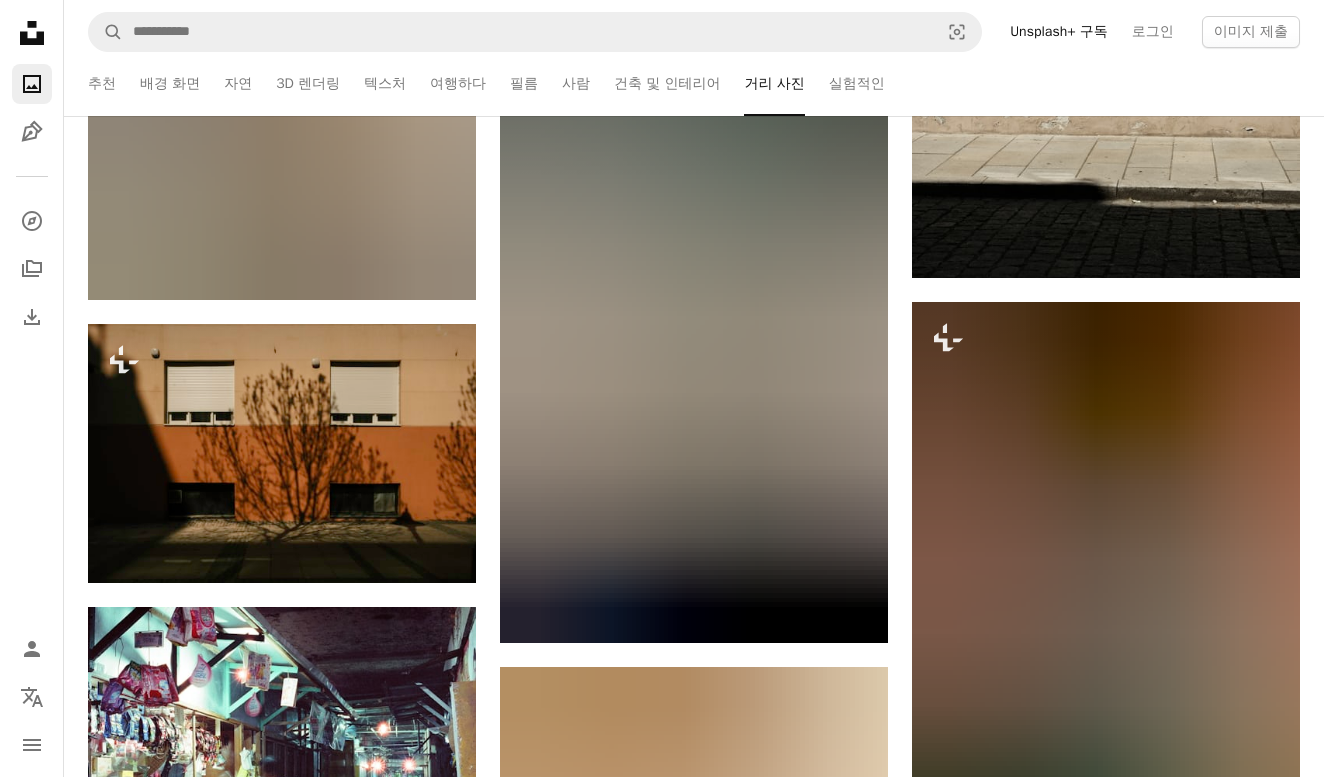 scroll, scrollTop: 19209, scrollLeft: 0, axis: vertical 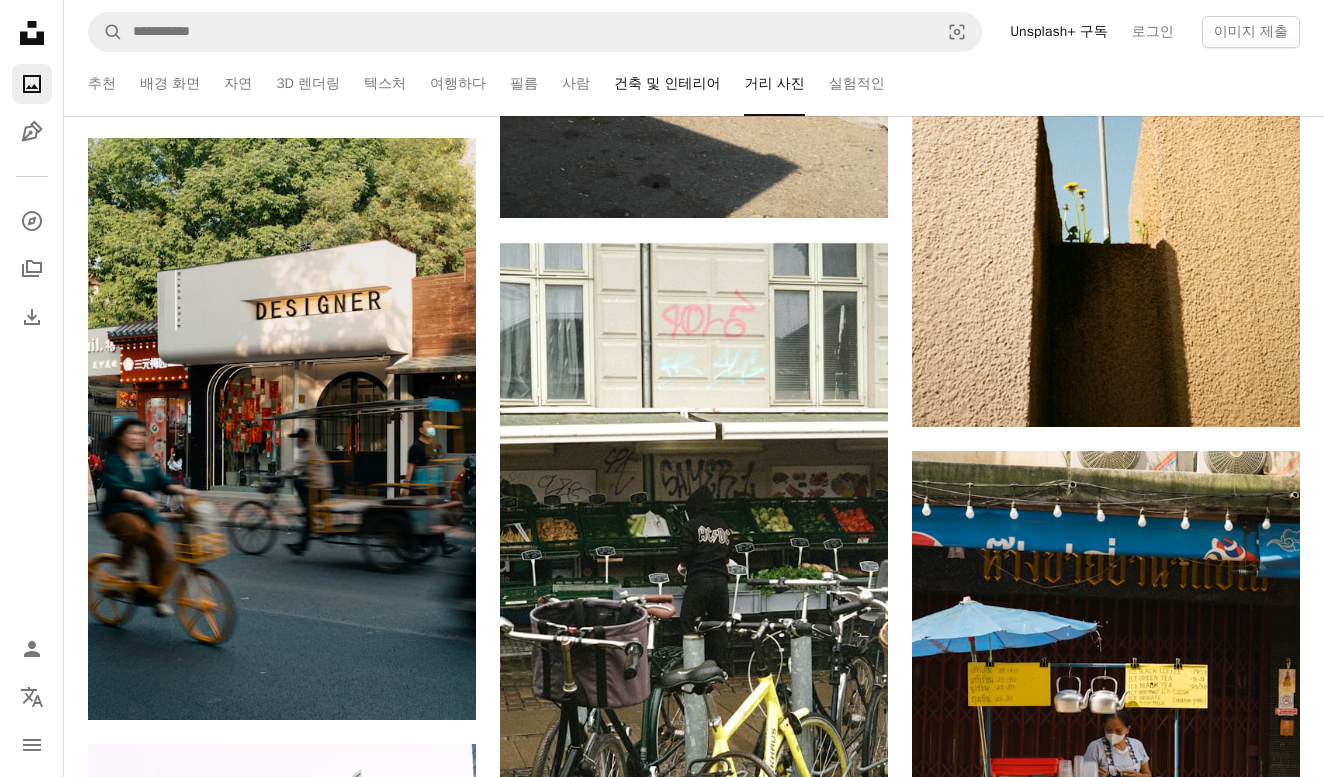 click on "건축 및 인테리어" at bounding box center (667, 84) 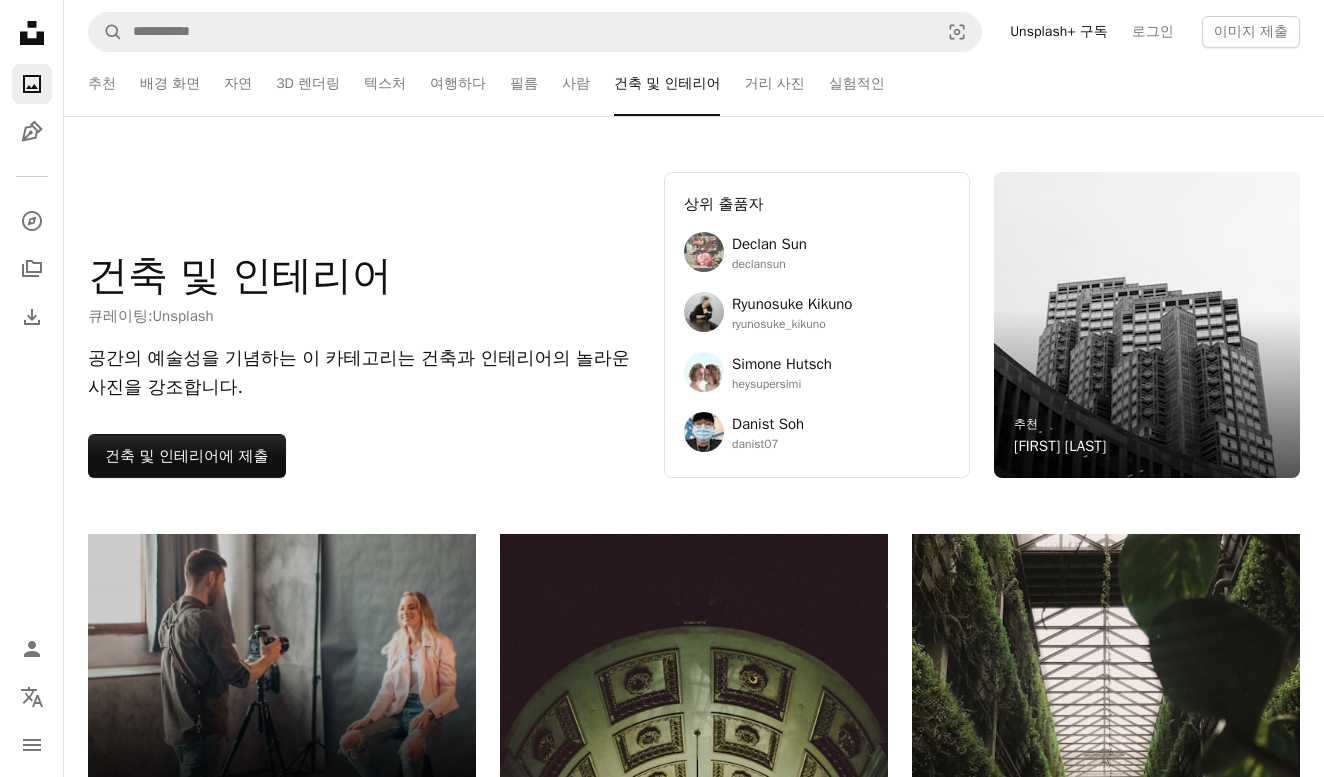 scroll, scrollTop: 0, scrollLeft: 0, axis: both 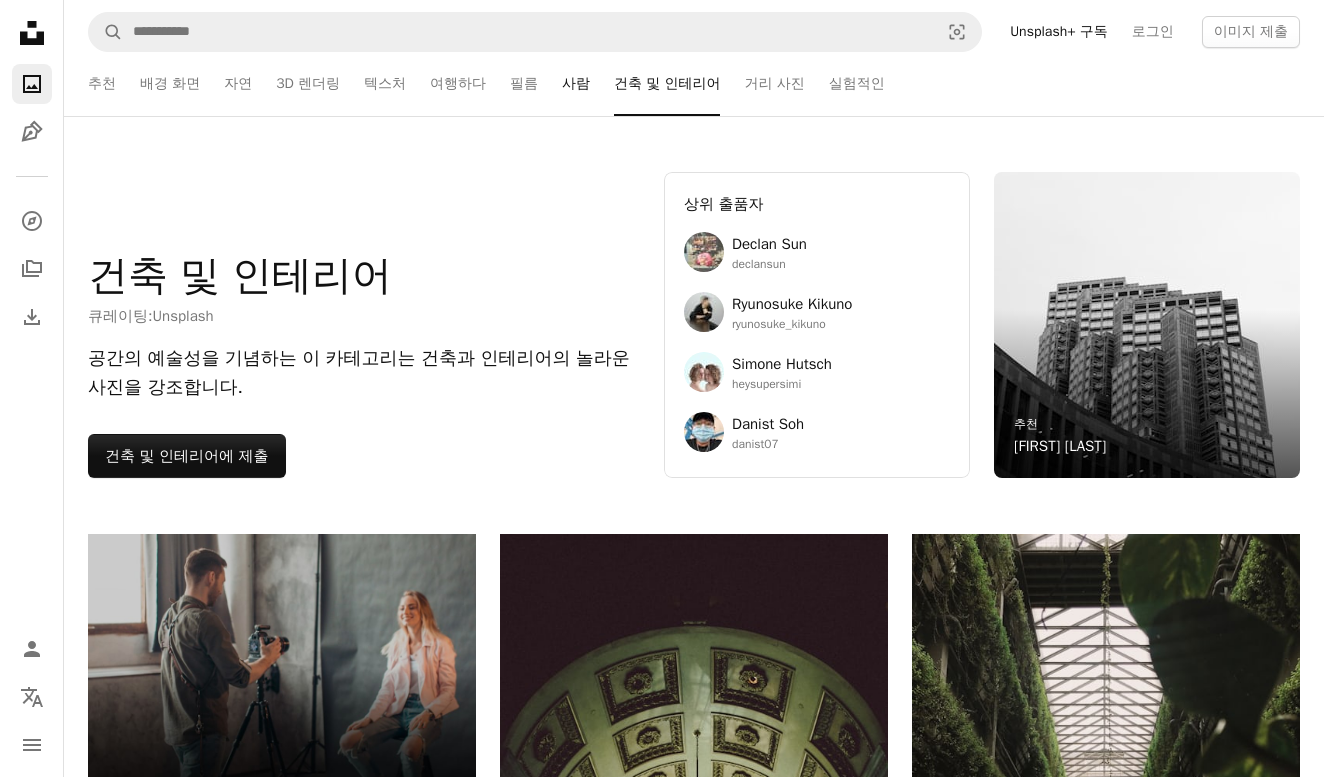 click on "사람" at bounding box center (576, 84) 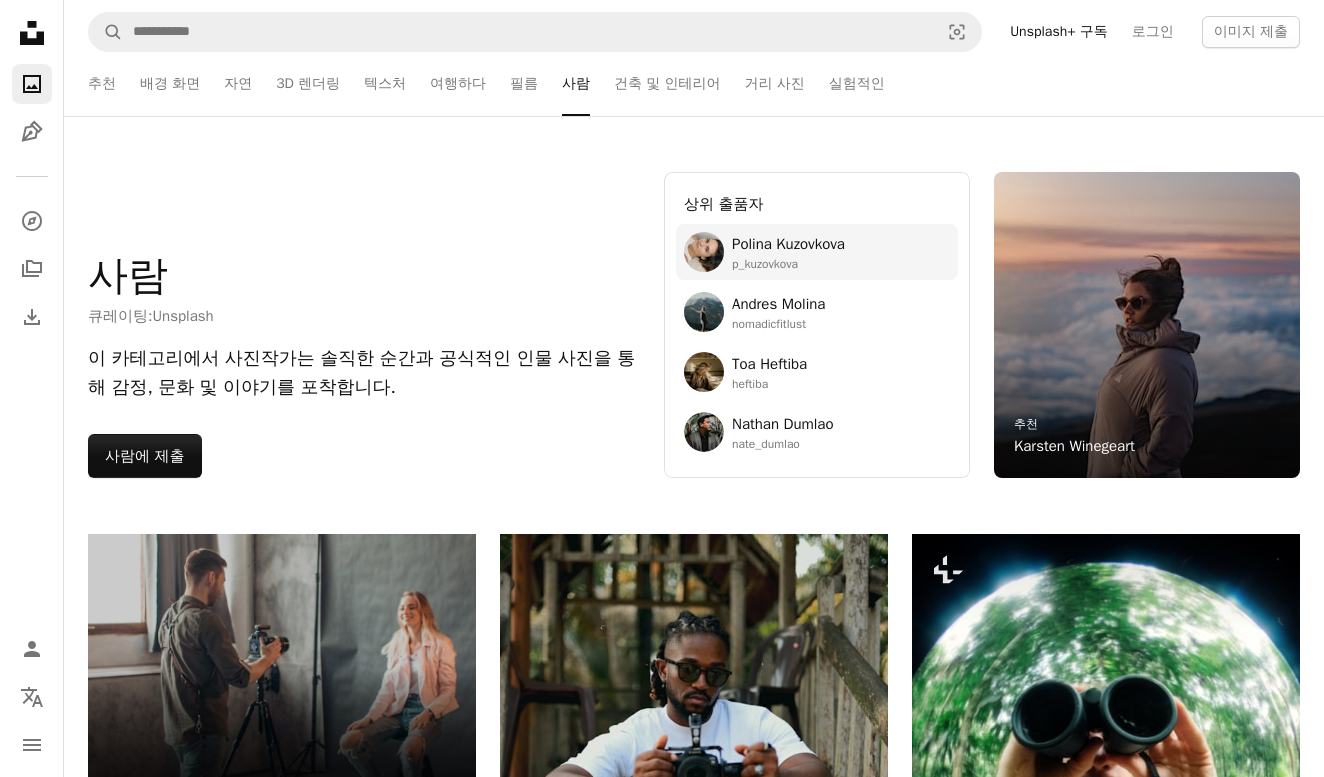 click at bounding box center [704, 252] 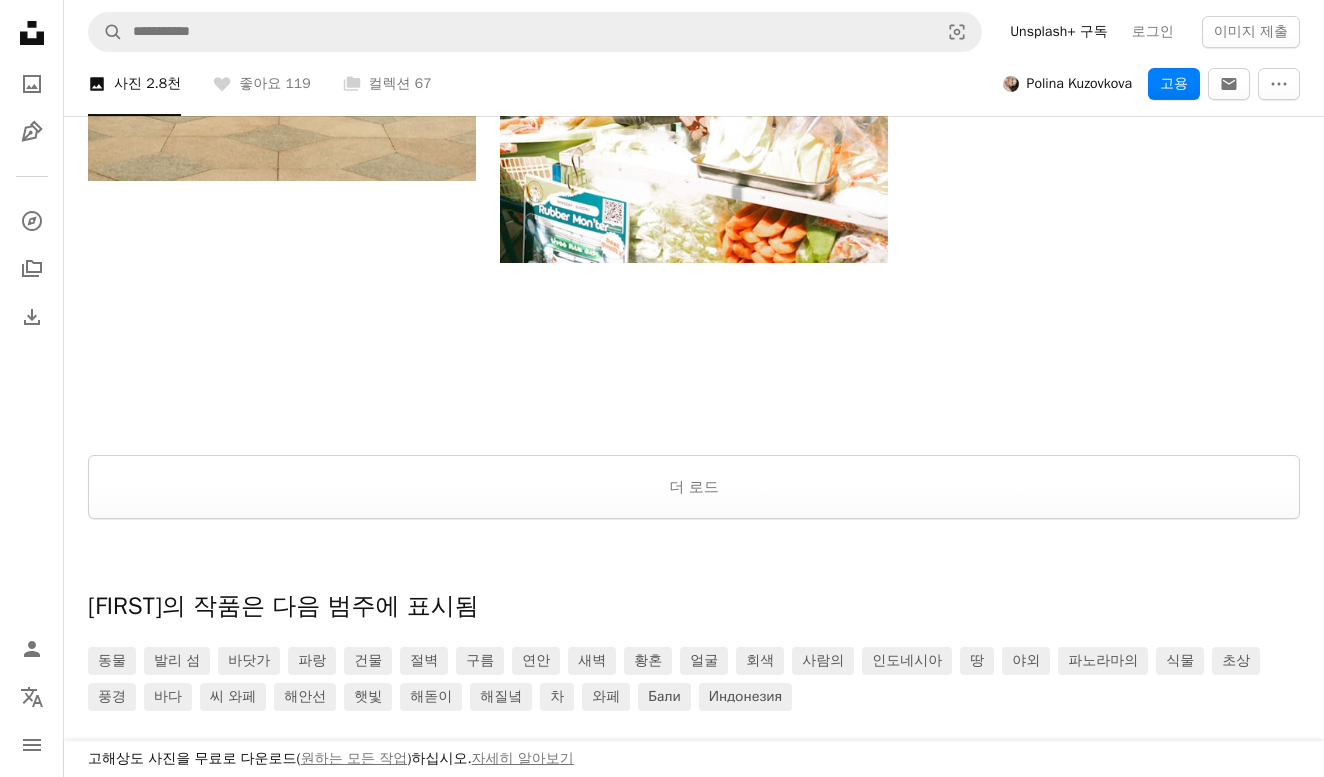 scroll, scrollTop: 3960, scrollLeft: 0, axis: vertical 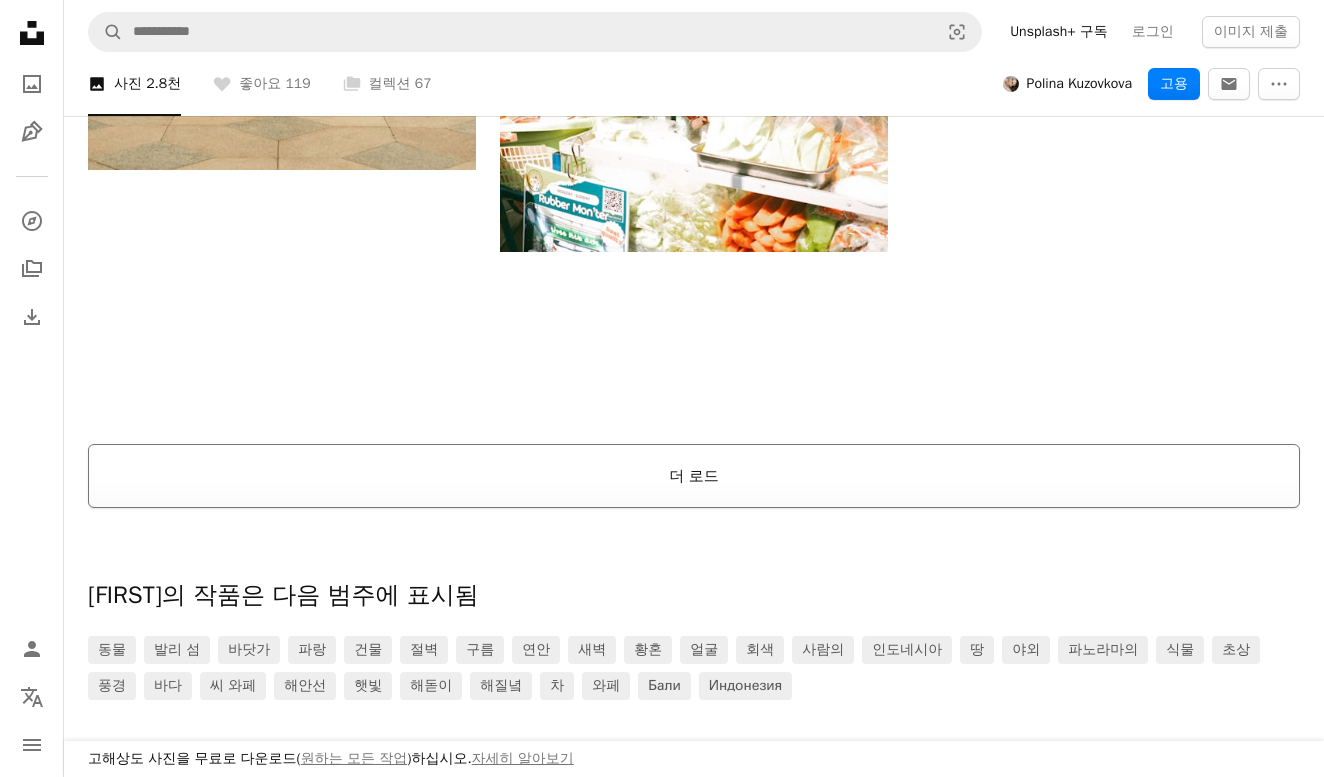 click on "더 로드" at bounding box center [694, 476] 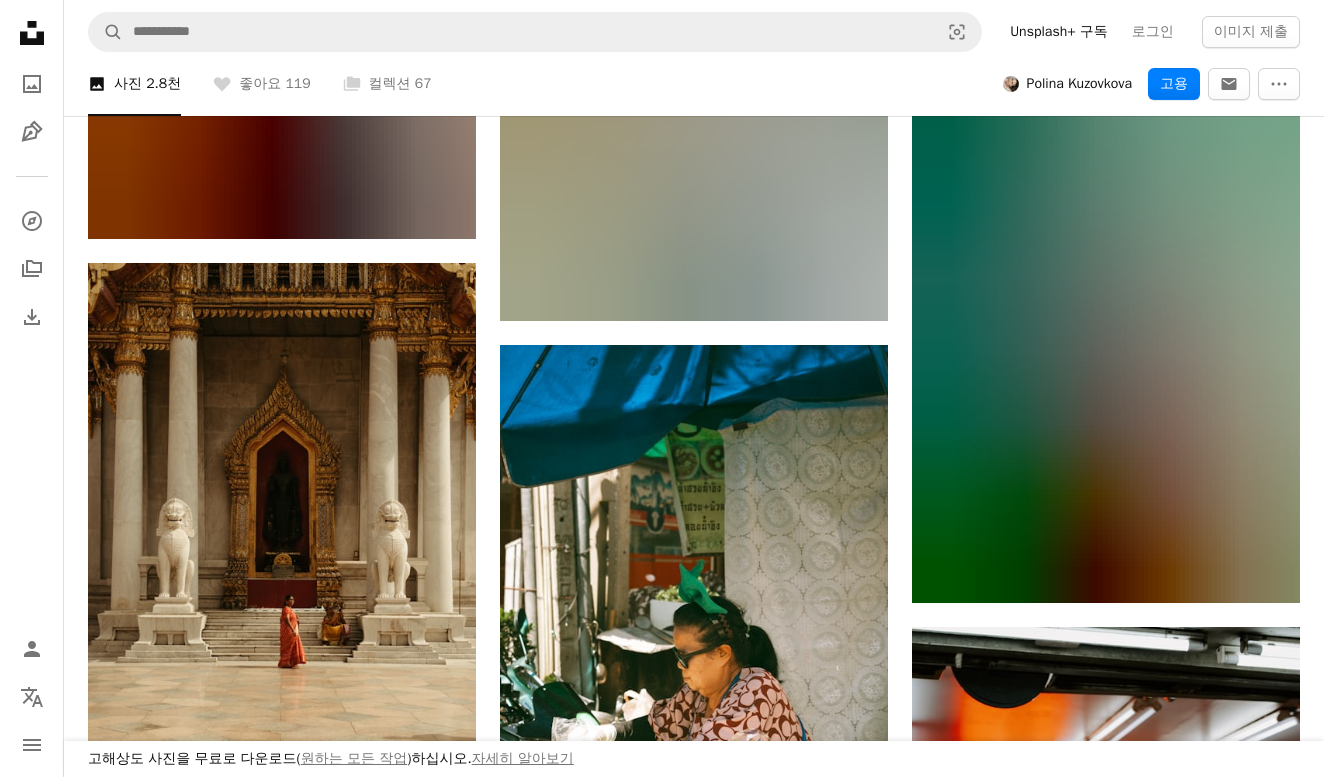 scroll, scrollTop: 3287, scrollLeft: 0, axis: vertical 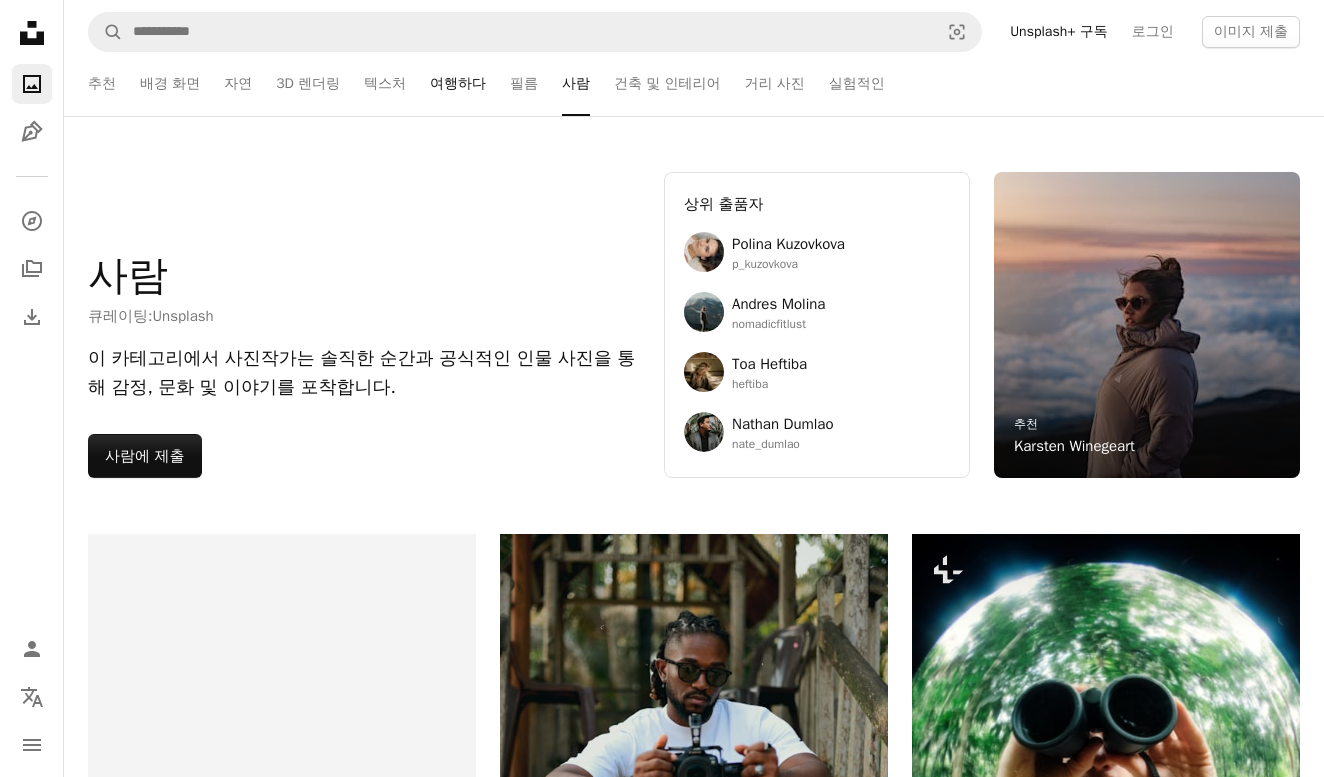 click on "여행하다" at bounding box center (458, 84) 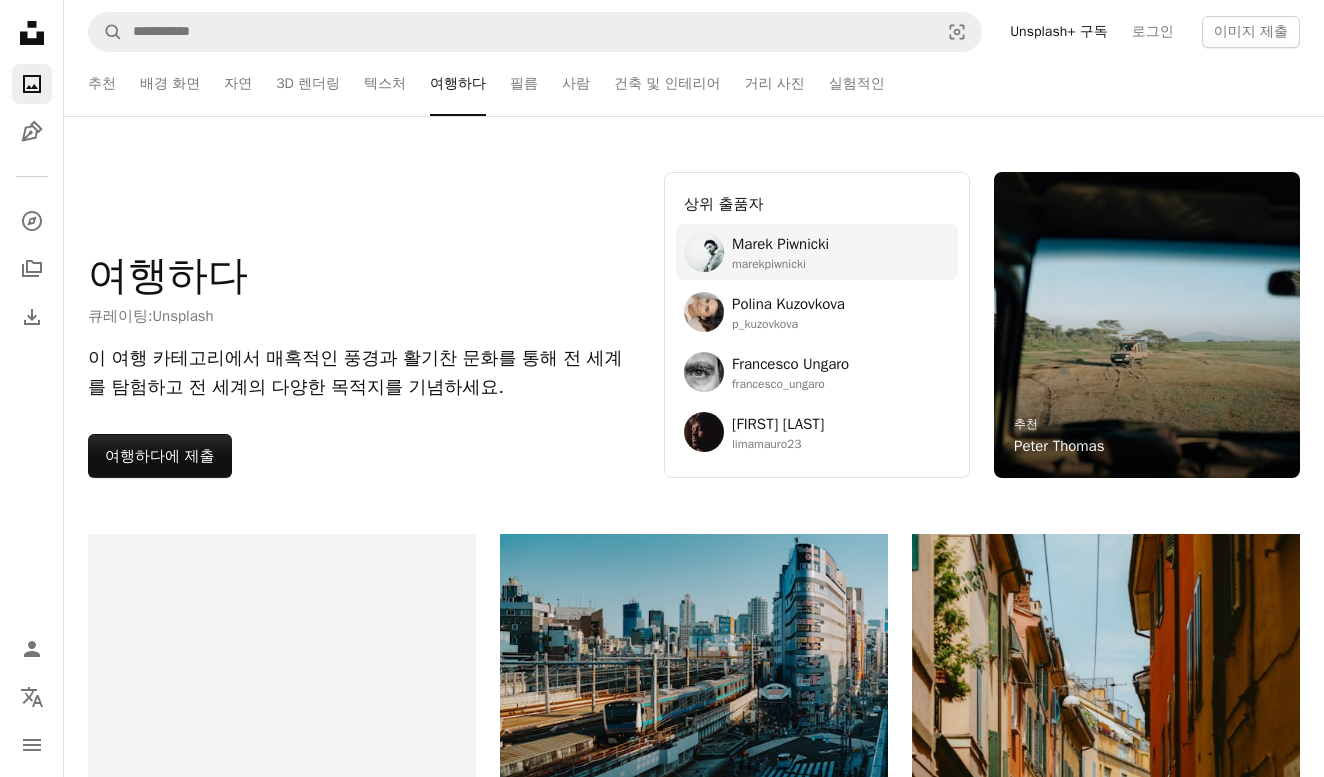 click at bounding box center [704, 252] 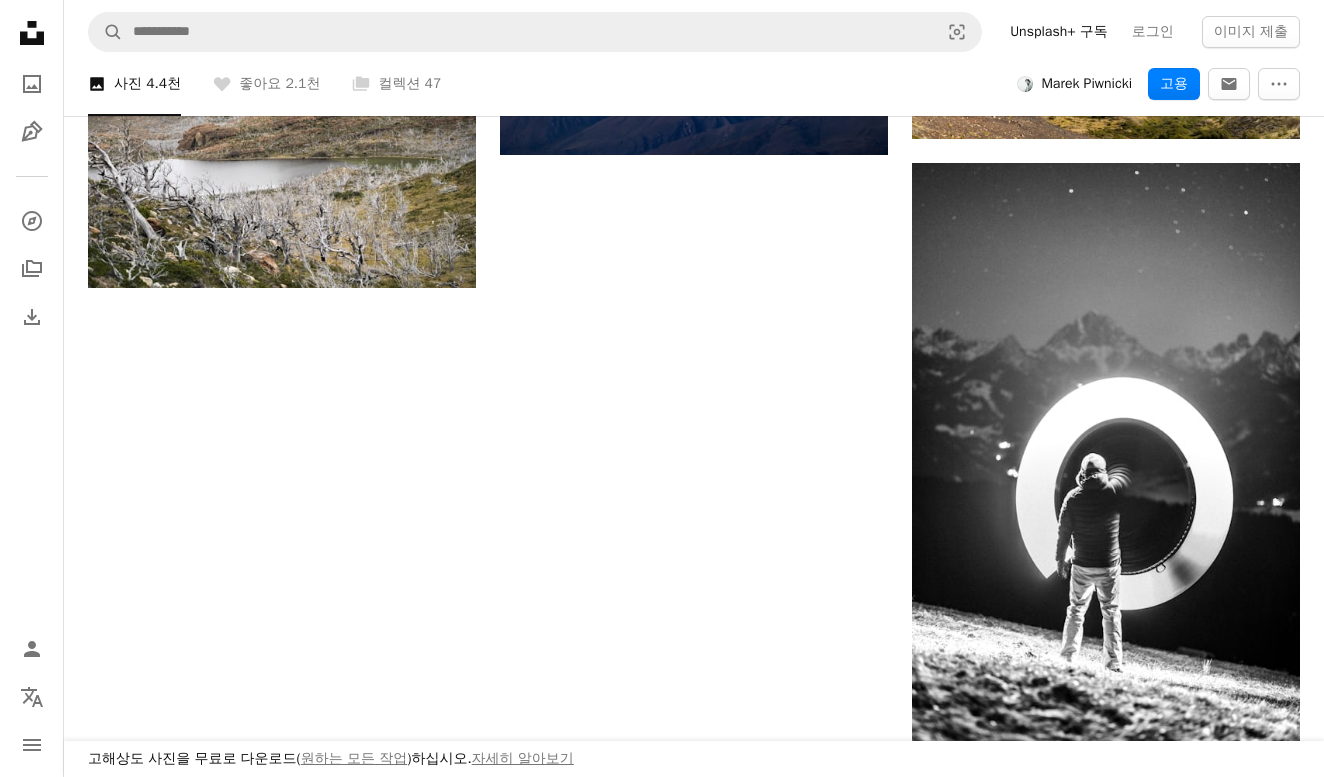 scroll, scrollTop: 2604, scrollLeft: 0, axis: vertical 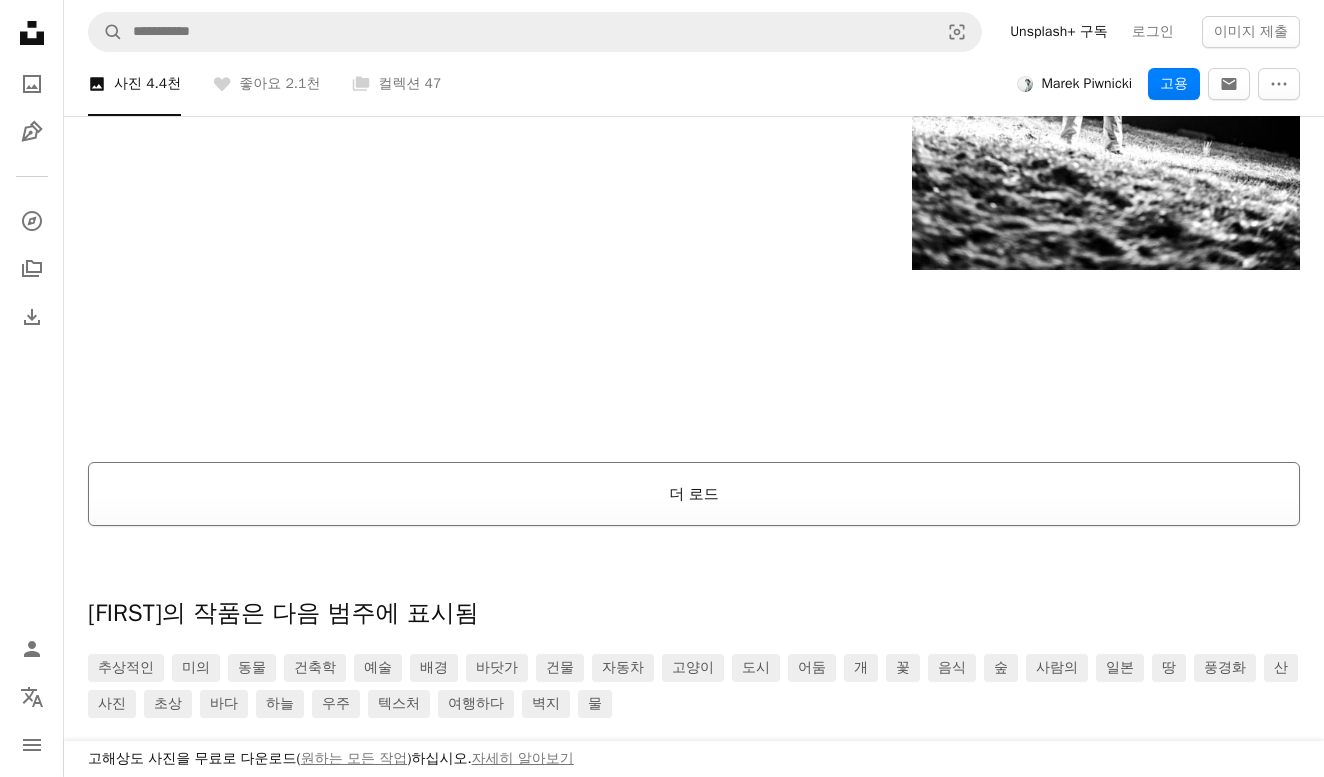 click on "더 로드" at bounding box center (694, 494) 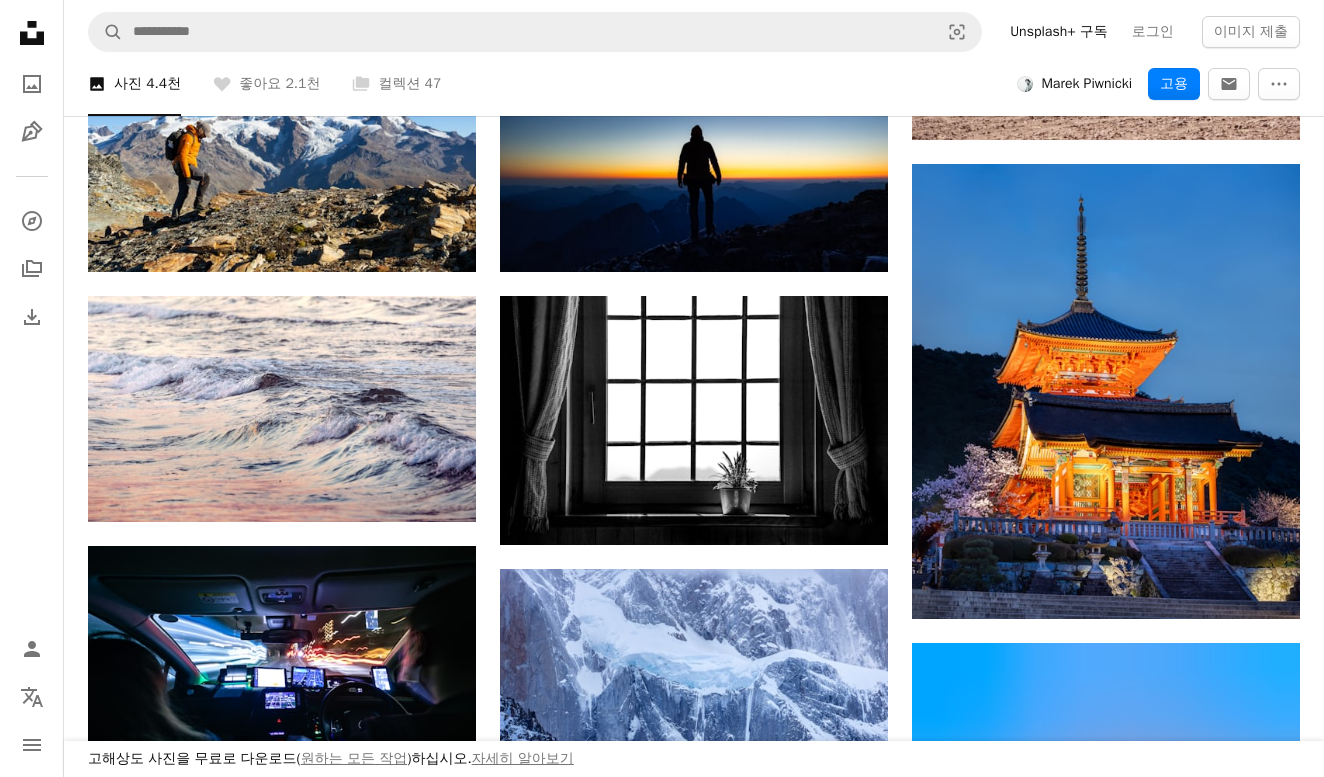 scroll, scrollTop: 14724, scrollLeft: 0, axis: vertical 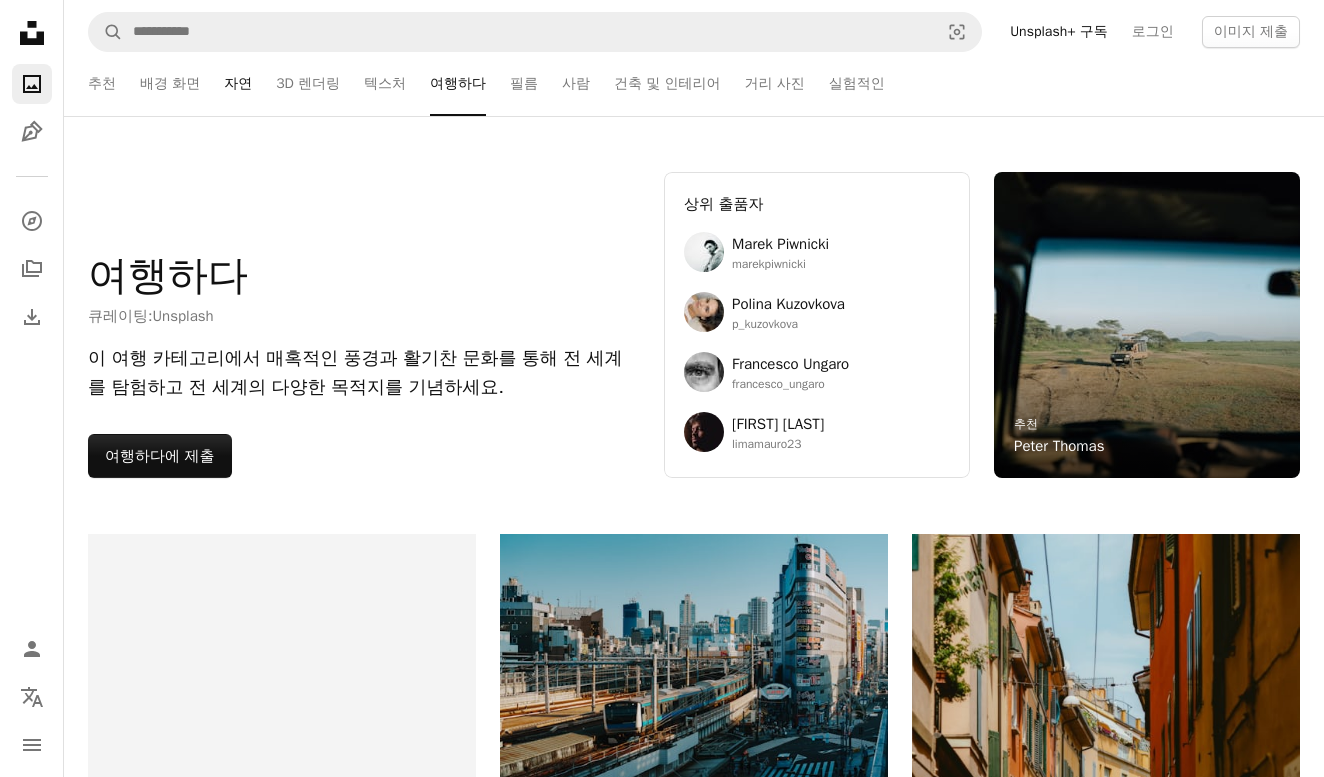 click on "자연" at bounding box center [238, 84] 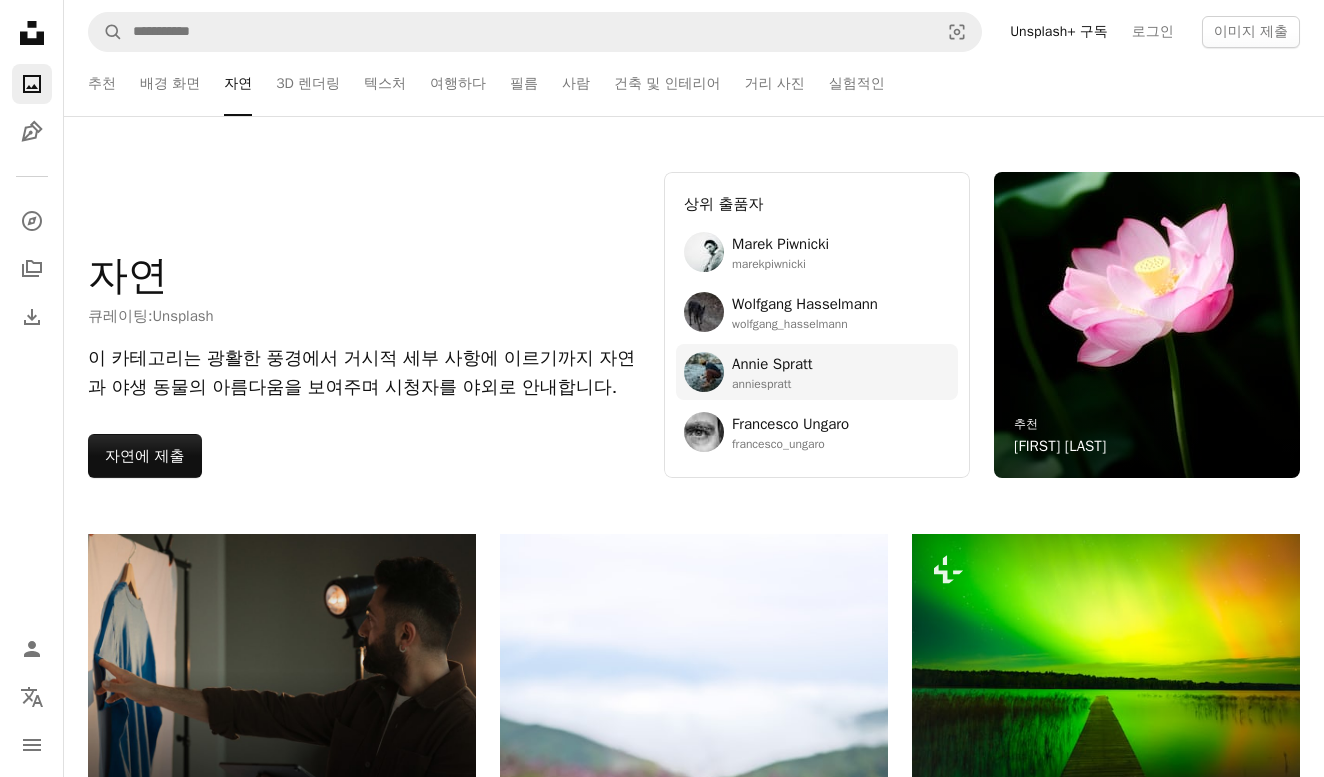 click at bounding box center [704, 372] 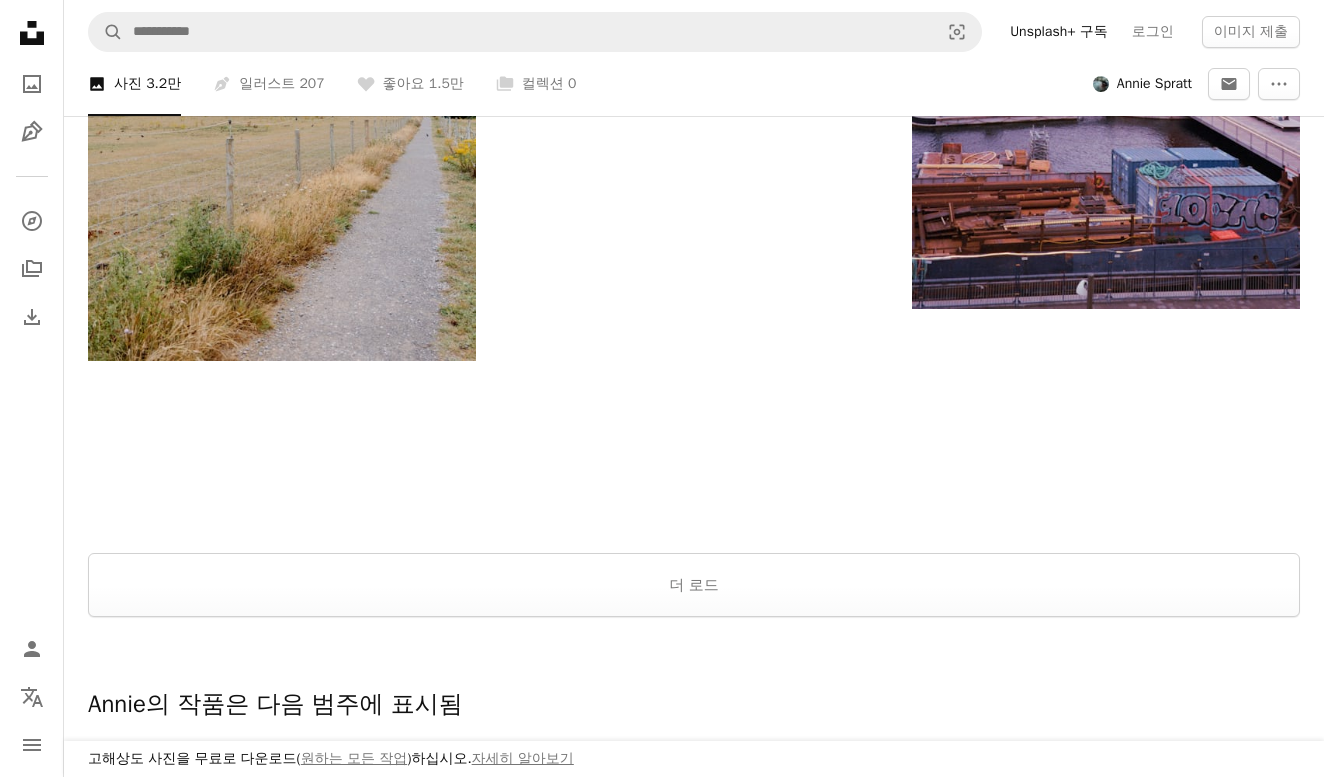 scroll, scrollTop: 3477, scrollLeft: 0, axis: vertical 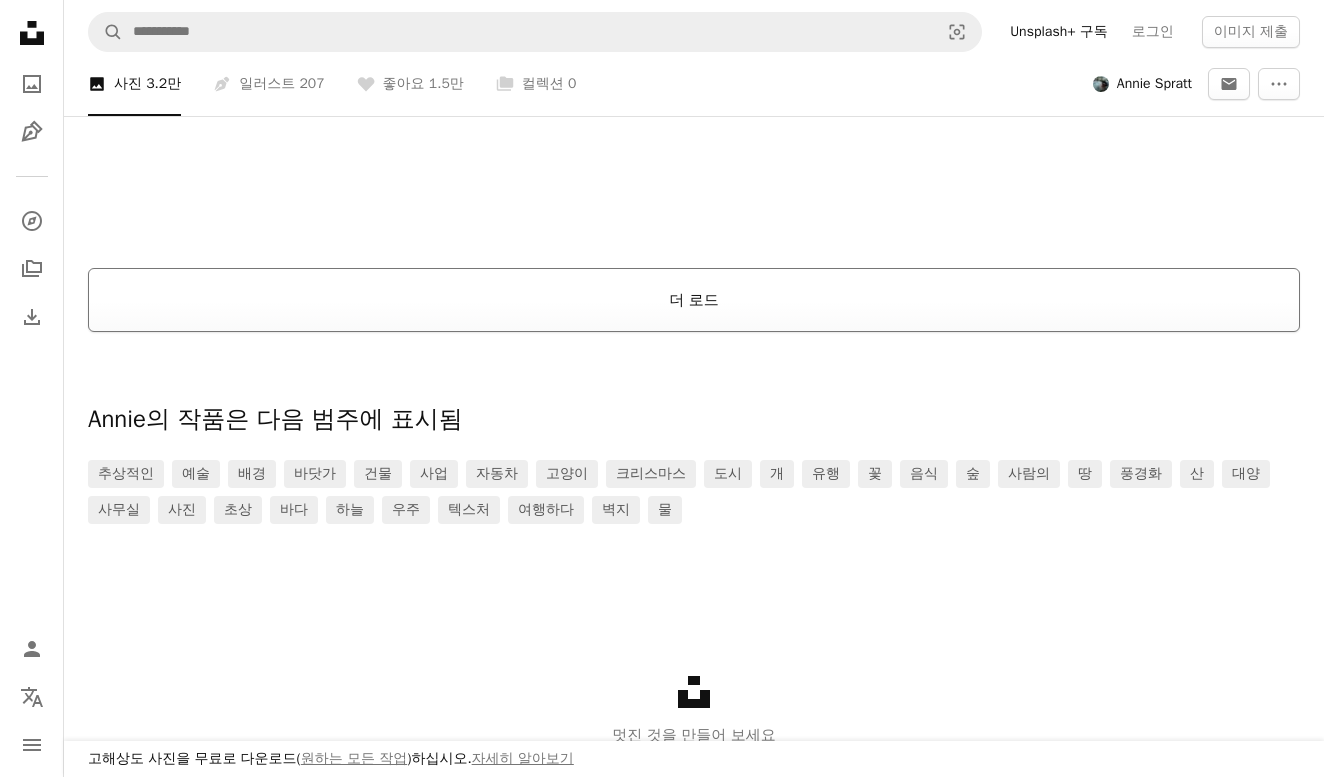 click on "더 로드" at bounding box center (694, 300) 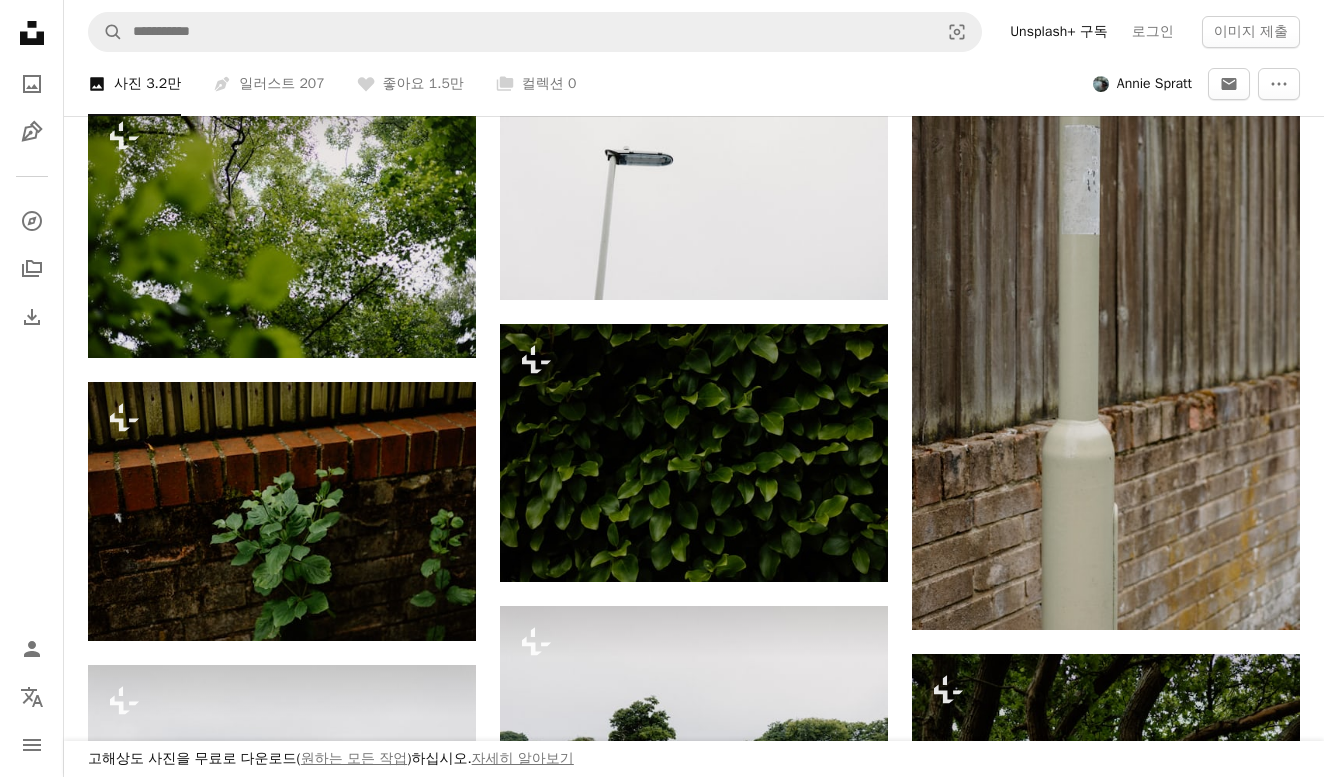 click on "A magnifying glass Visual search Unsplash+ 구독 로그인 이미지 제출" at bounding box center (694, 32) 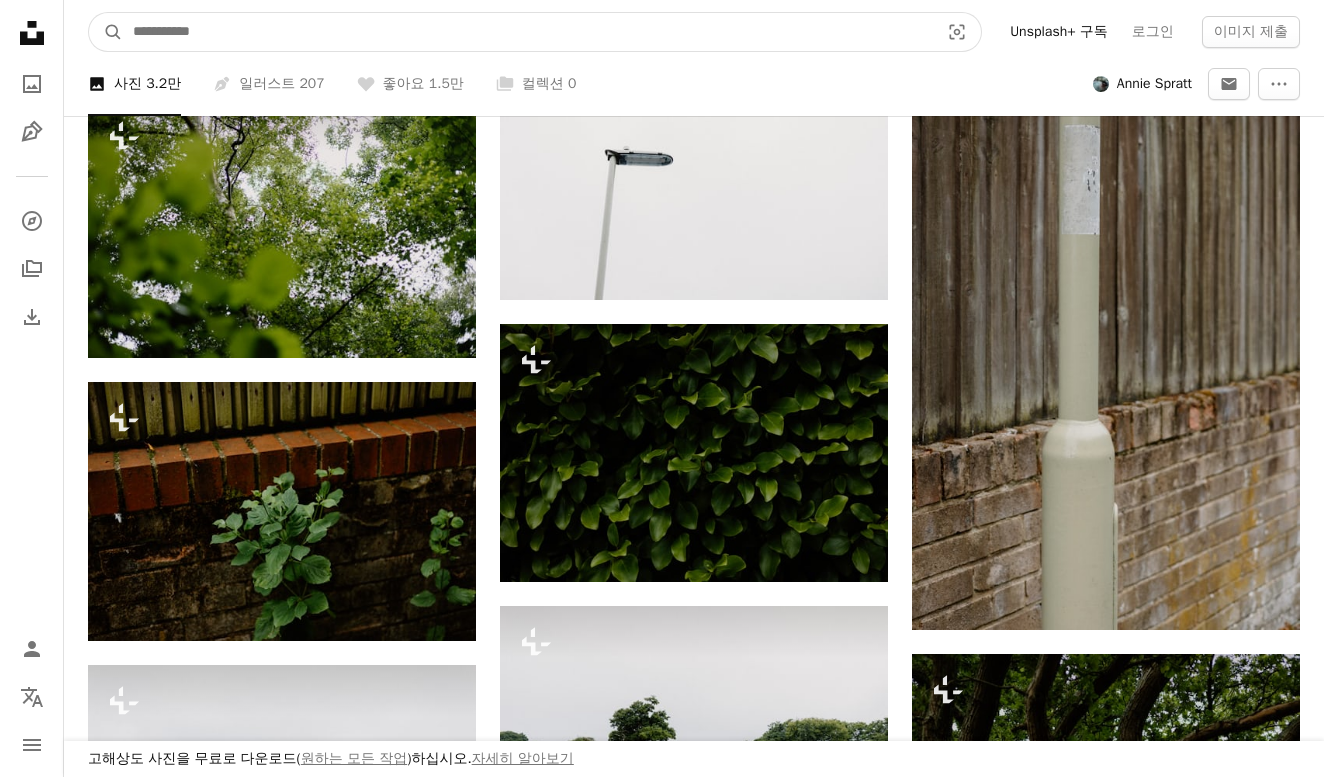 click at bounding box center [528, 32] 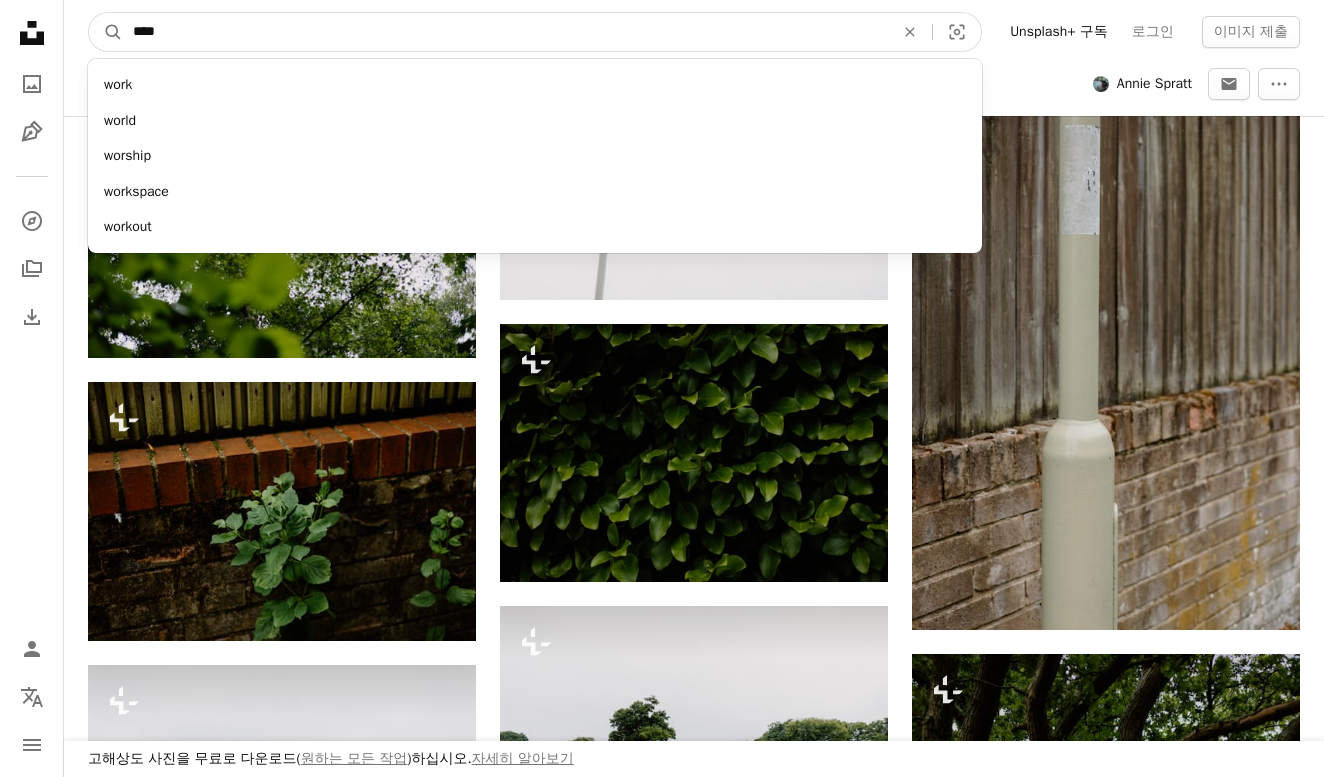 type on "****" 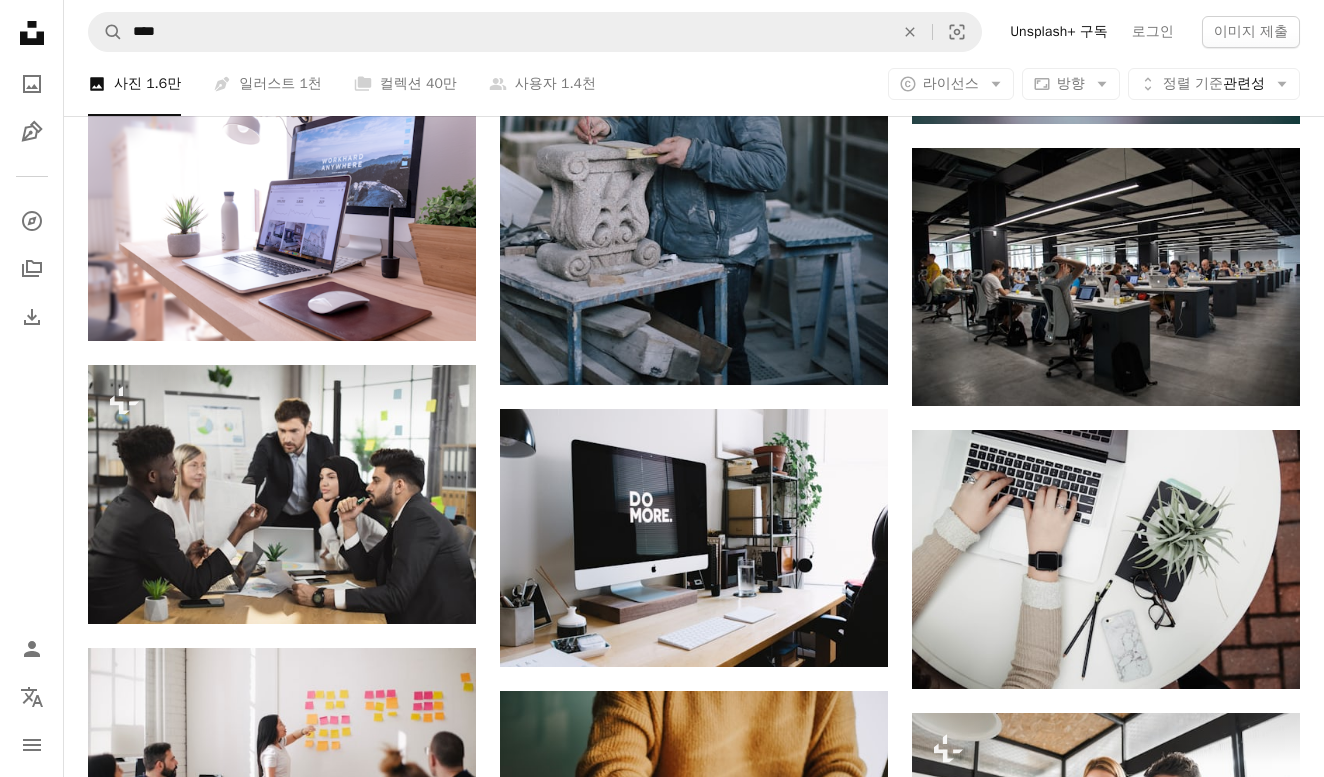 scroll, scrollTop: 3027, scrollLeft: 0, axis: vertical 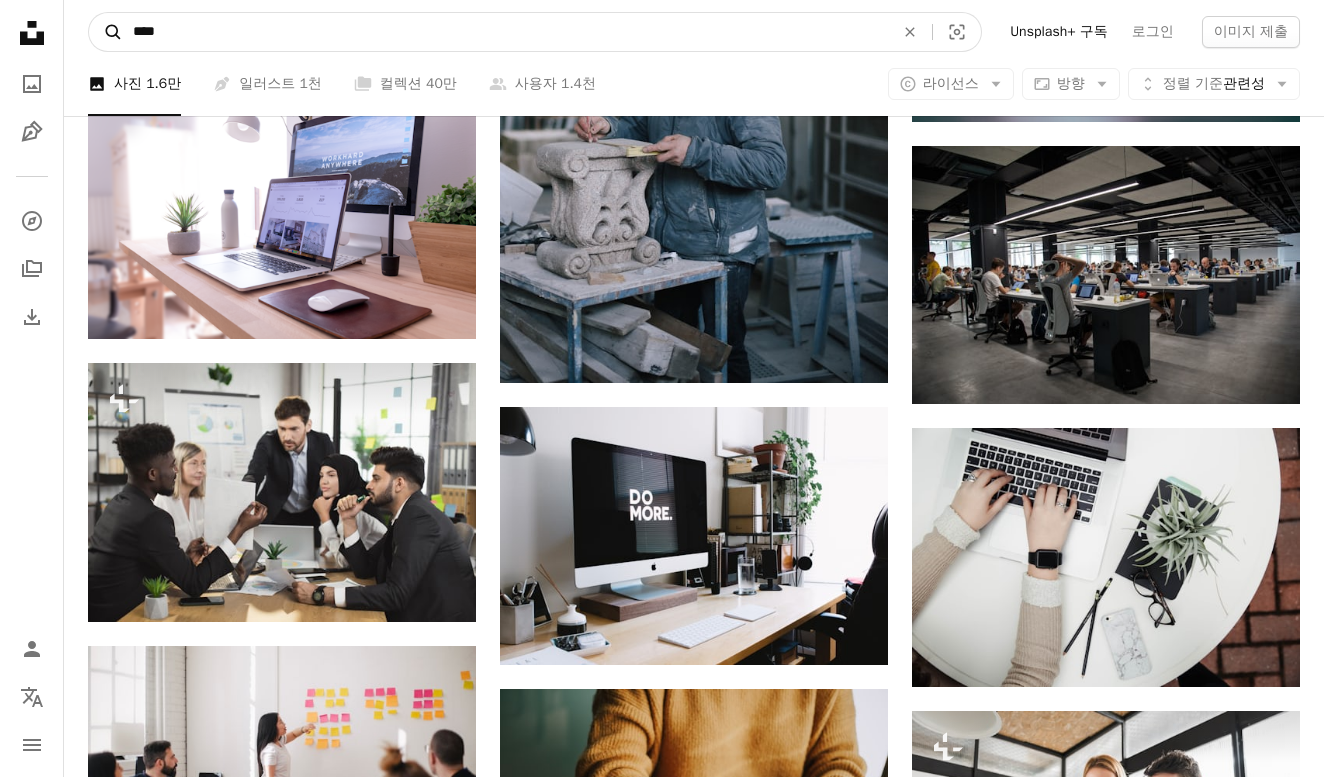 drag, startPoint x: 319, startPoint y: 27, endPoint x: 116, endPoint y: 31, distance: 203.0394 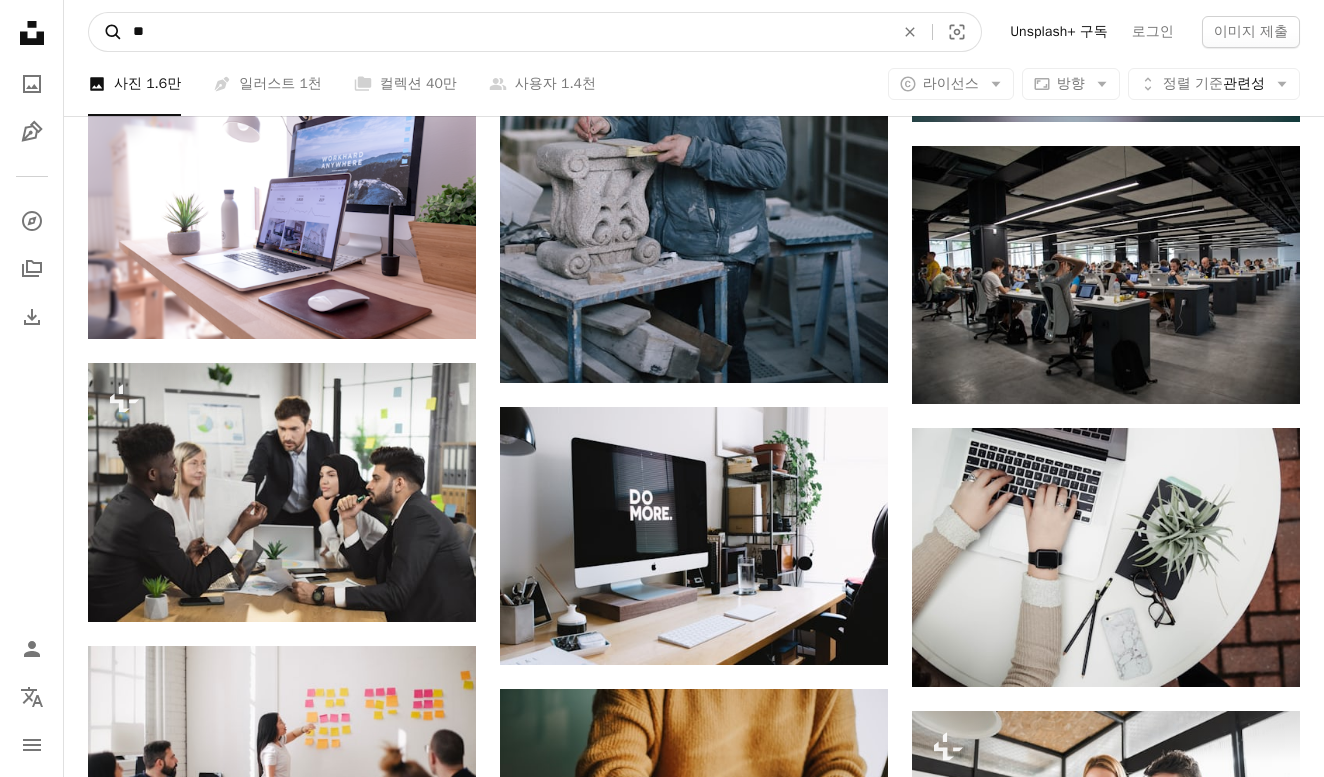type on "*" 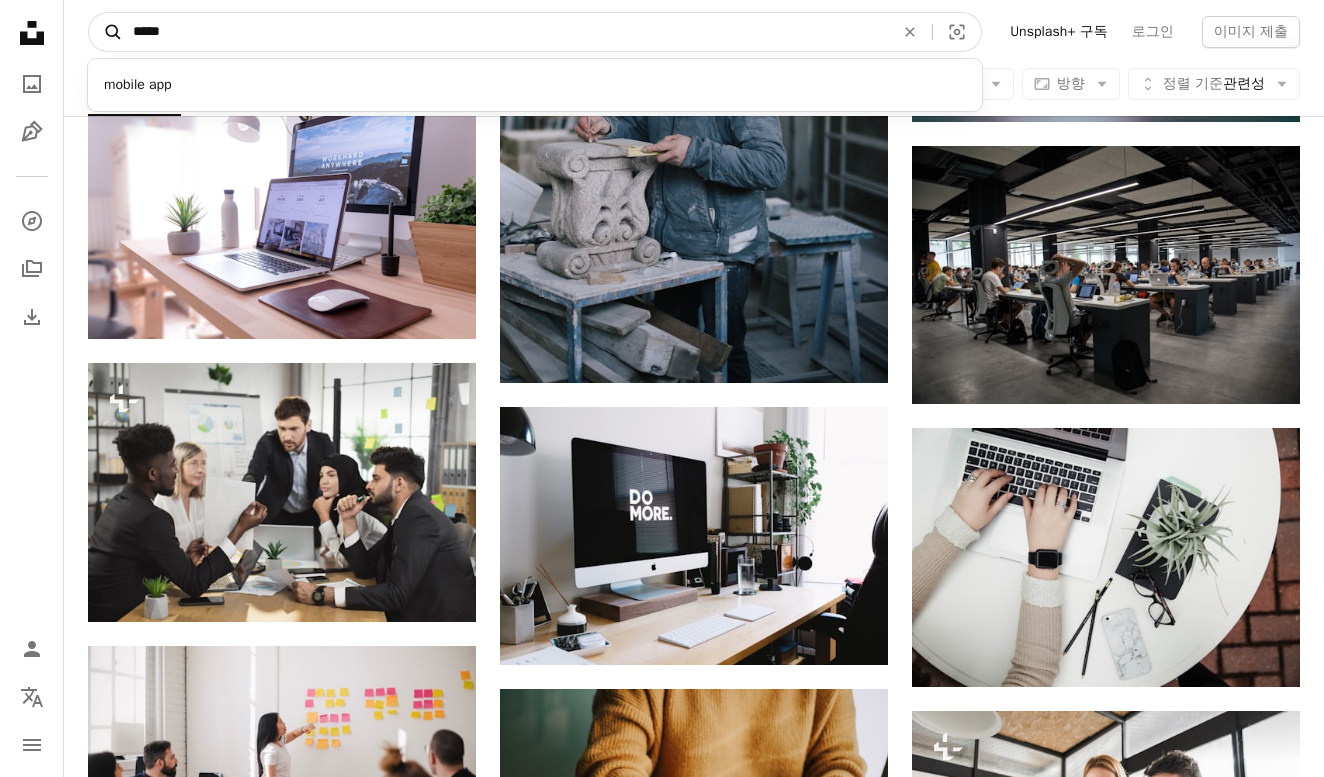 type on "*****" 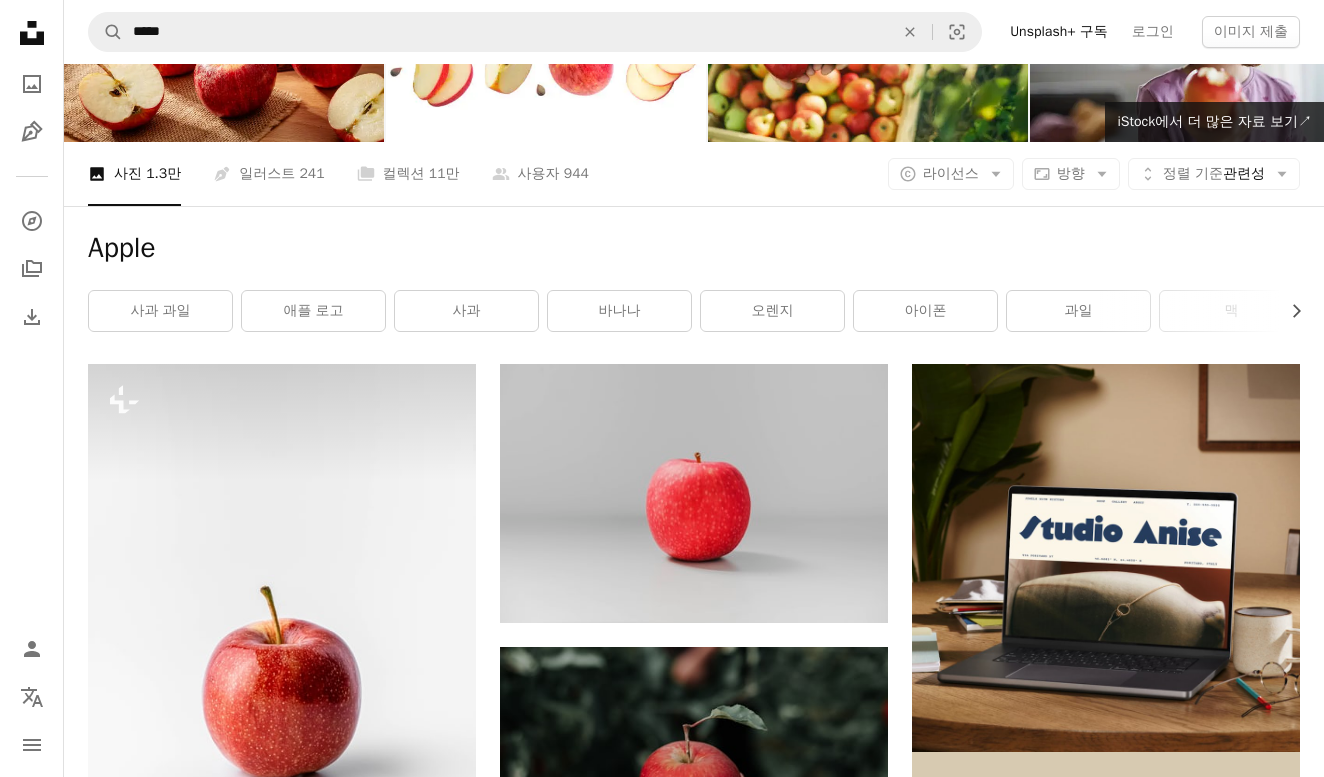 scroll, scrollTop: 79, scrollLeft: 0, axis: vertical 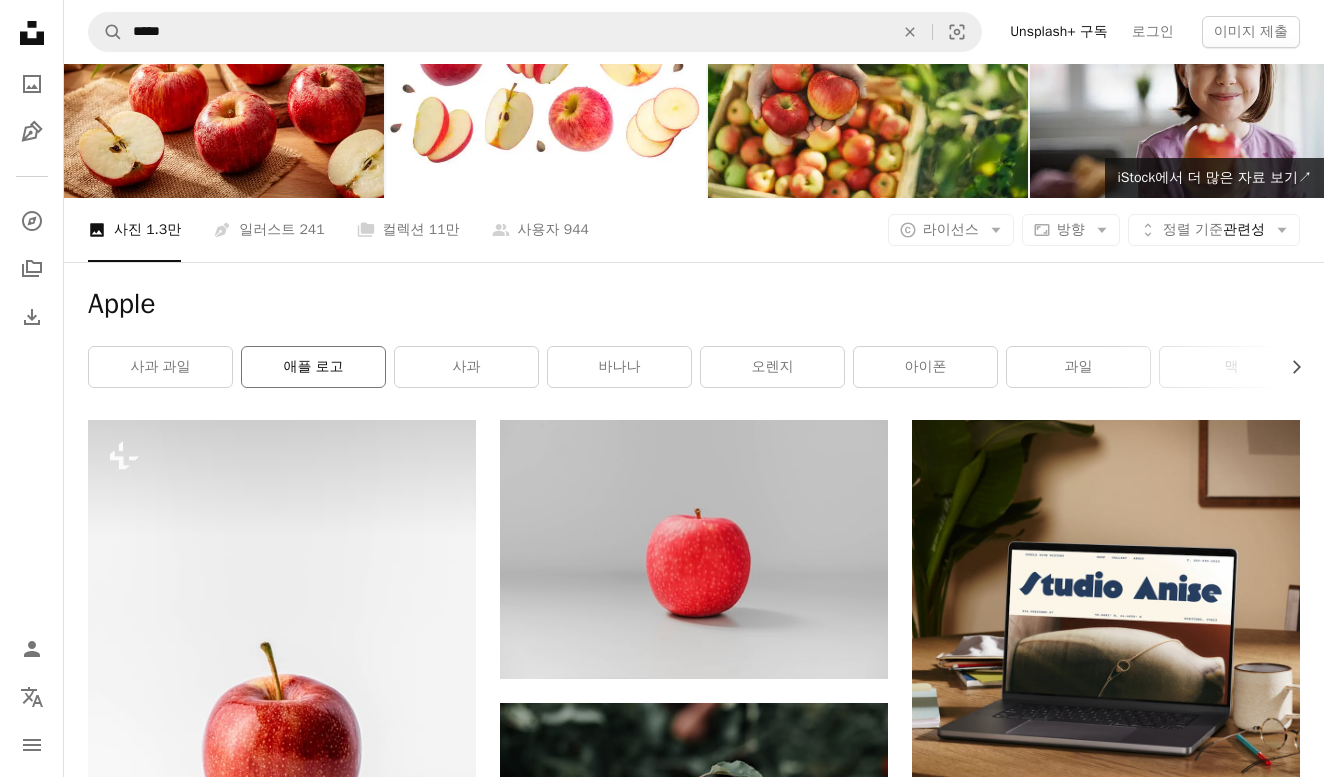 click on "애플 로고" at bounding box center [313, 367] 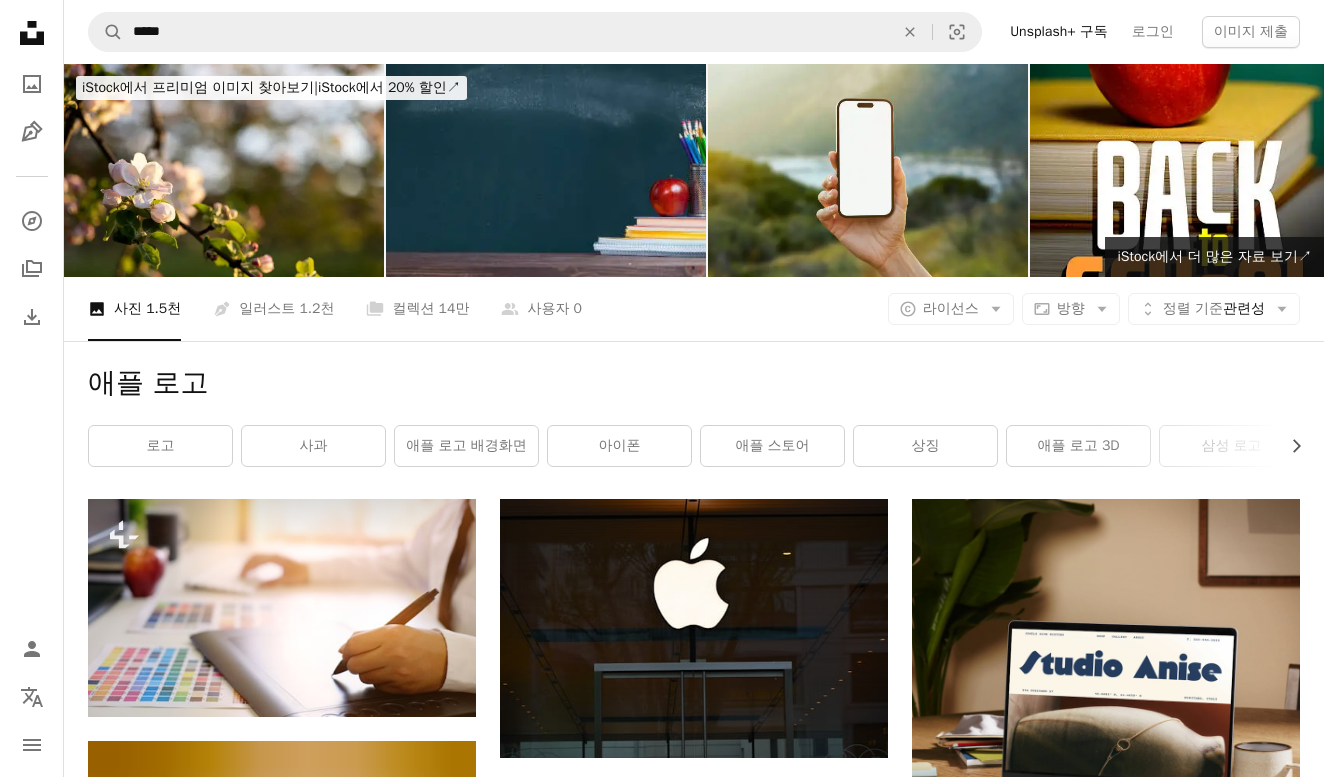 scroll, scrollTop: 0, scrollLeft: 0, axis: both 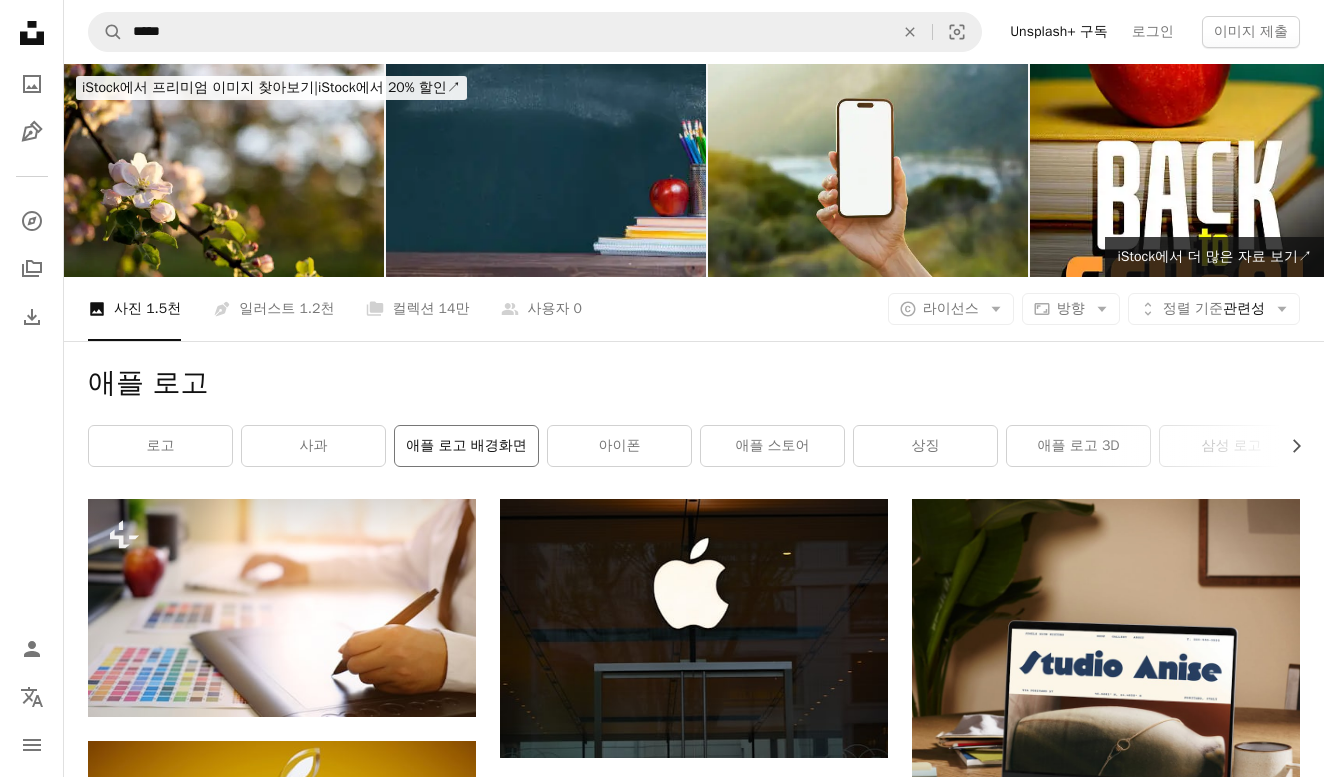 click on "애플 로고 배경화면" at bounding box center [466, 446] 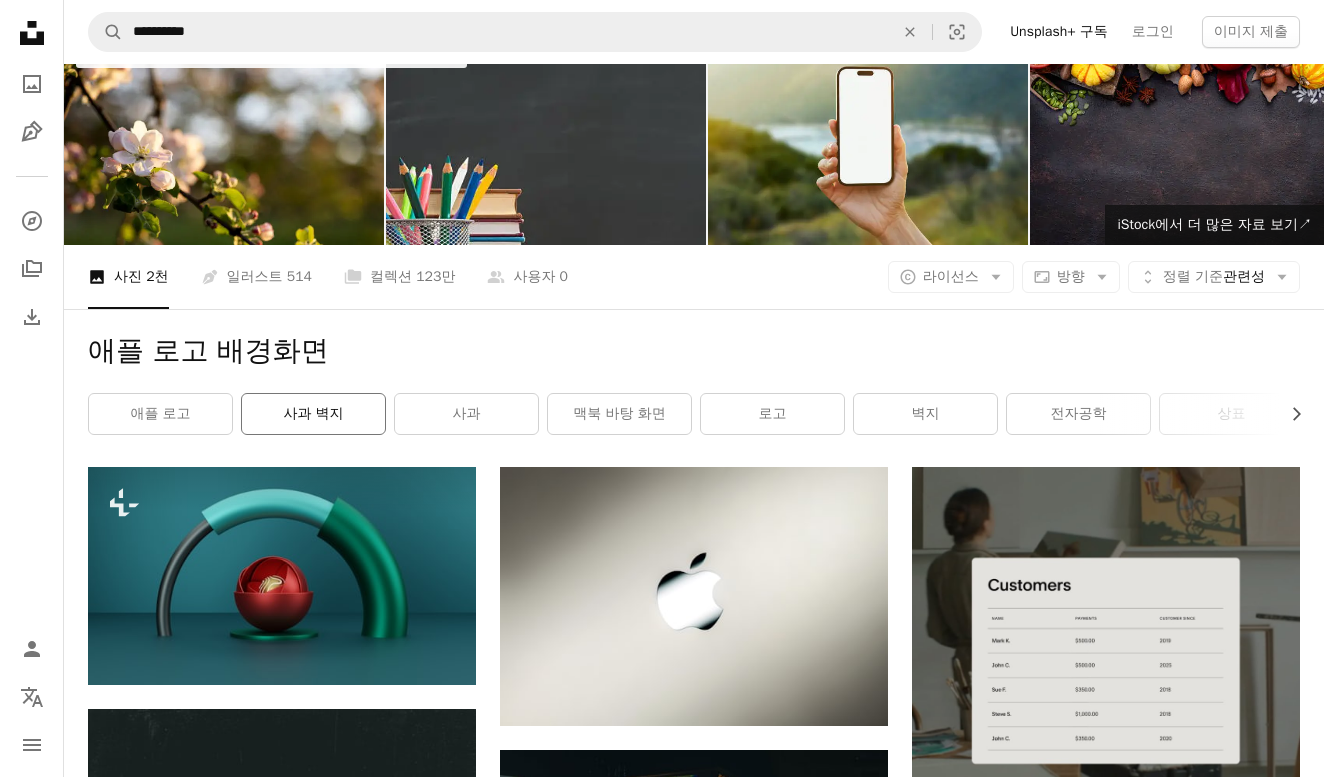 scroll, scrollTop: 34, scrollLeft: 0, axis: vertical 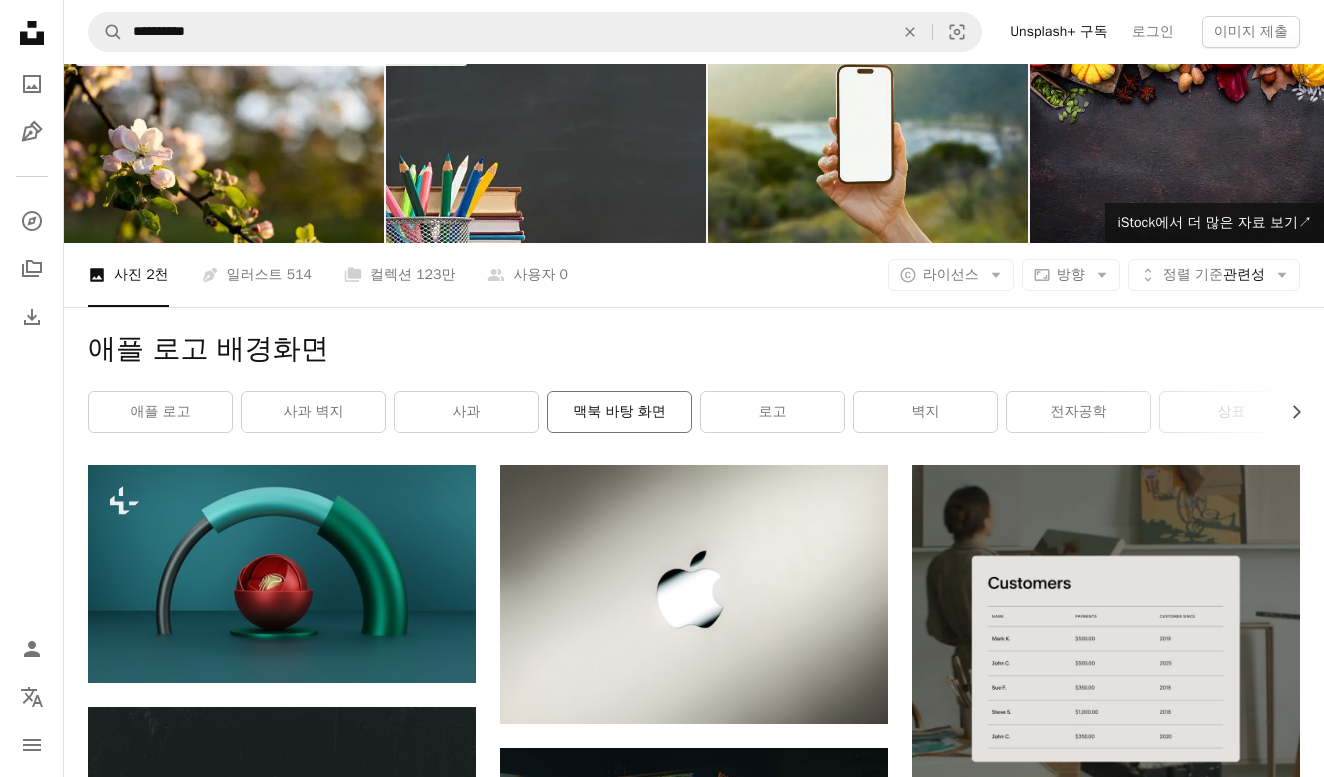 click on "맥북 바탕 화면" at bounding box center (619, 412) 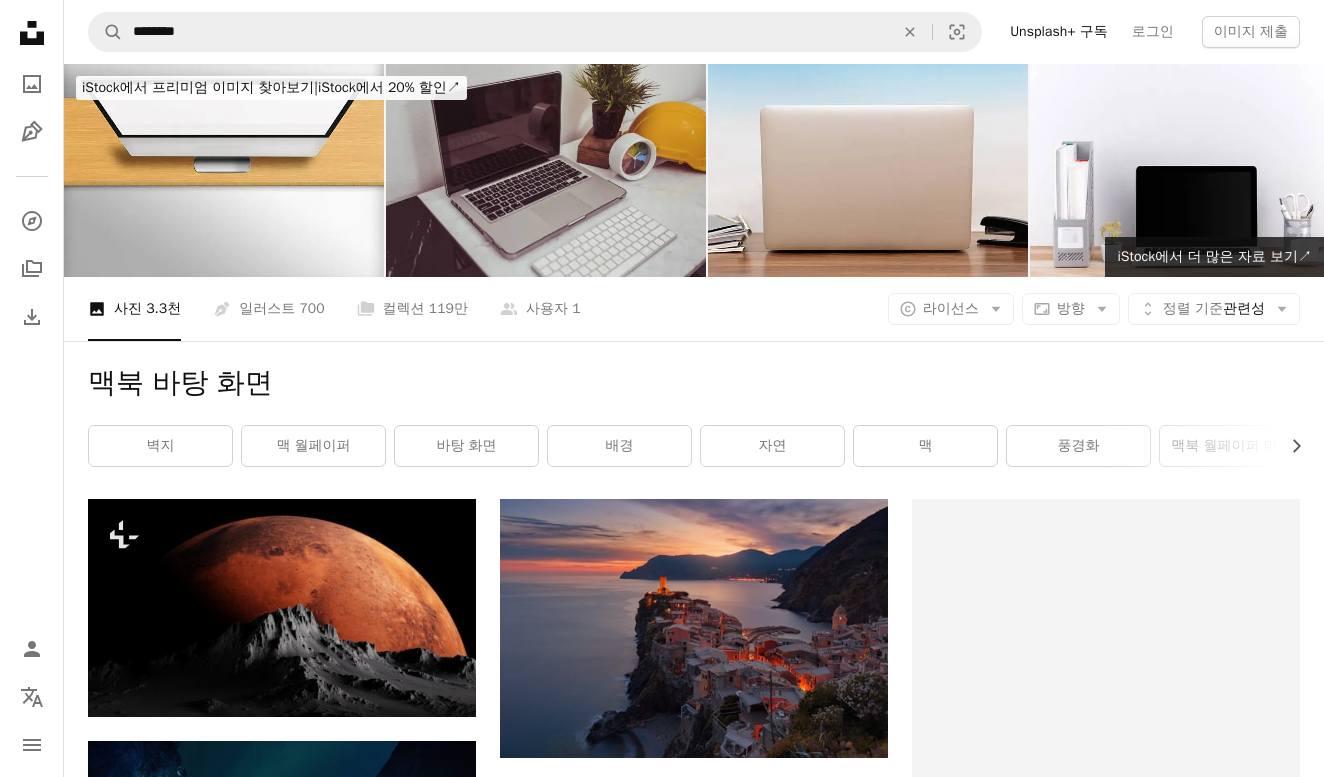 scroll, scrollTop: 0, scrollLeft: 0, axis: both 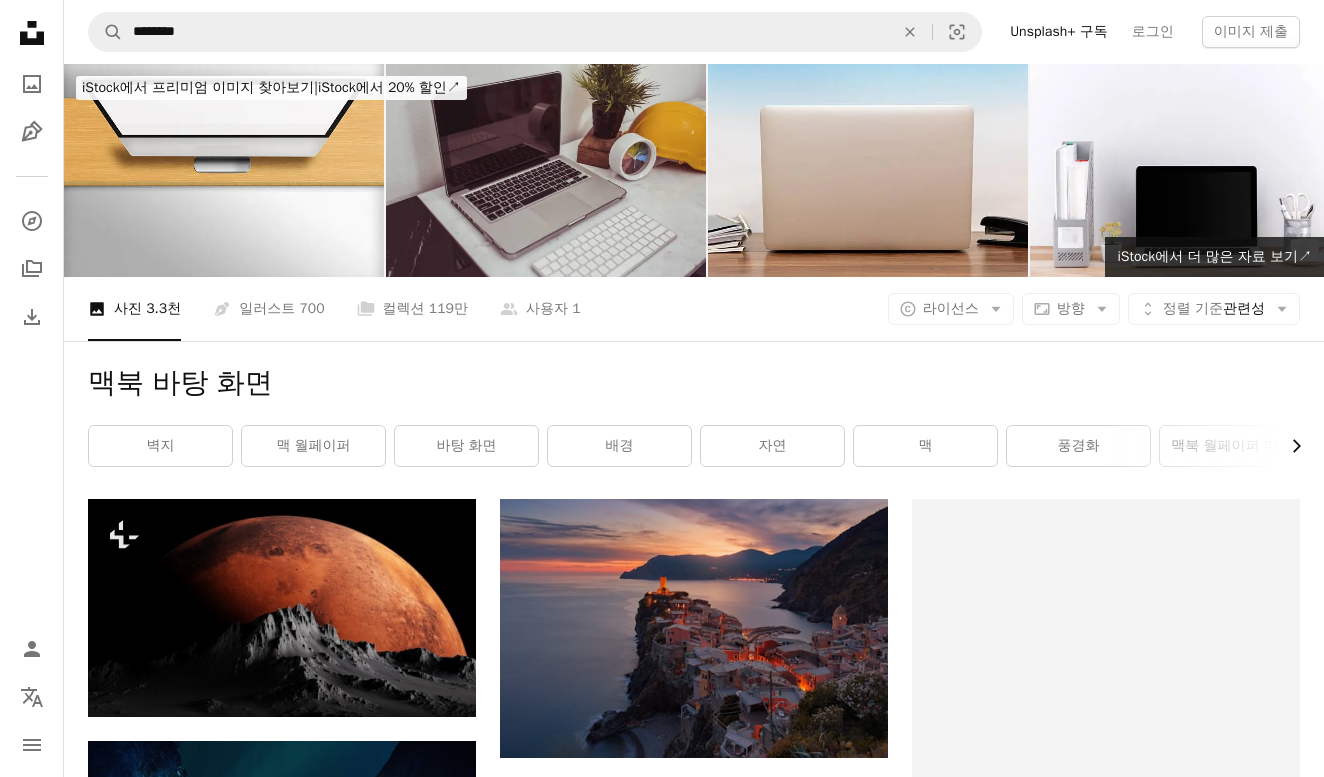 click on "Chevron right" 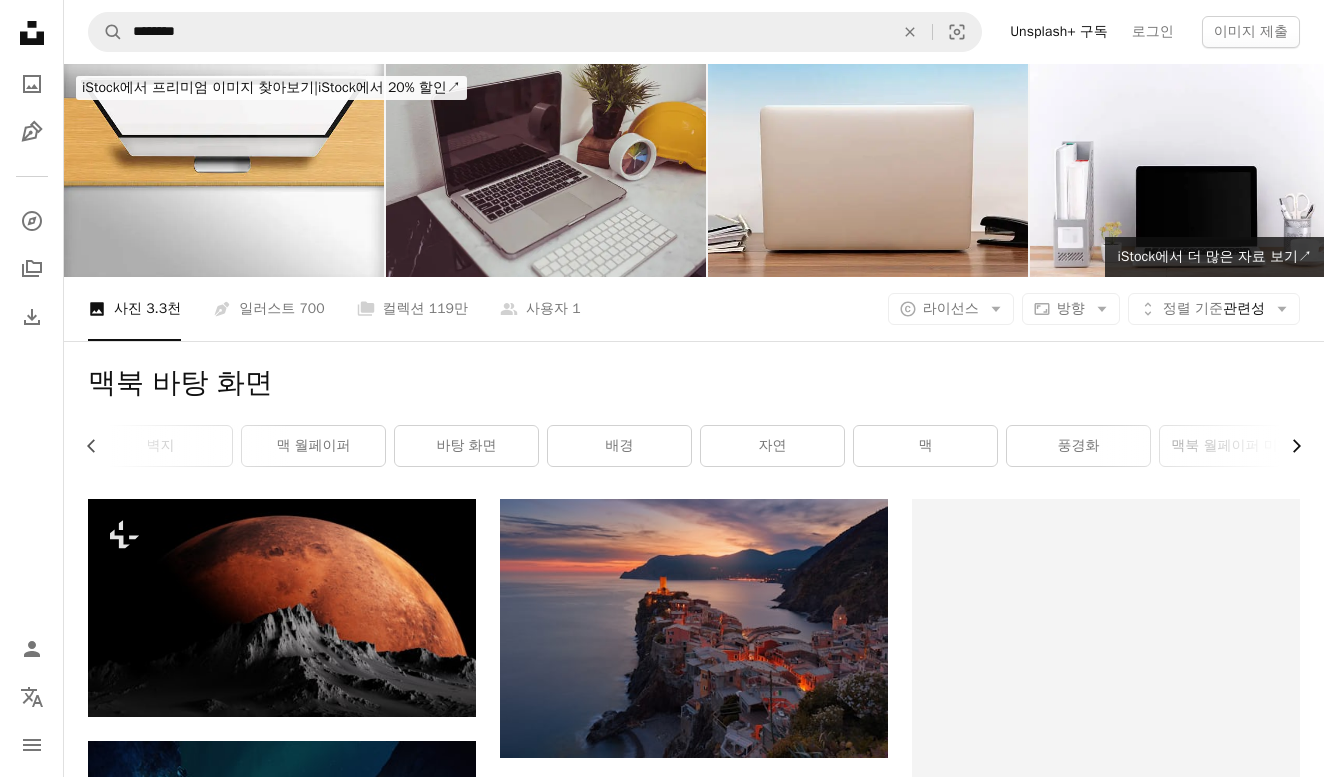 scroll, scrollTop: 0, scrollLeft: 300, axis: horizontal 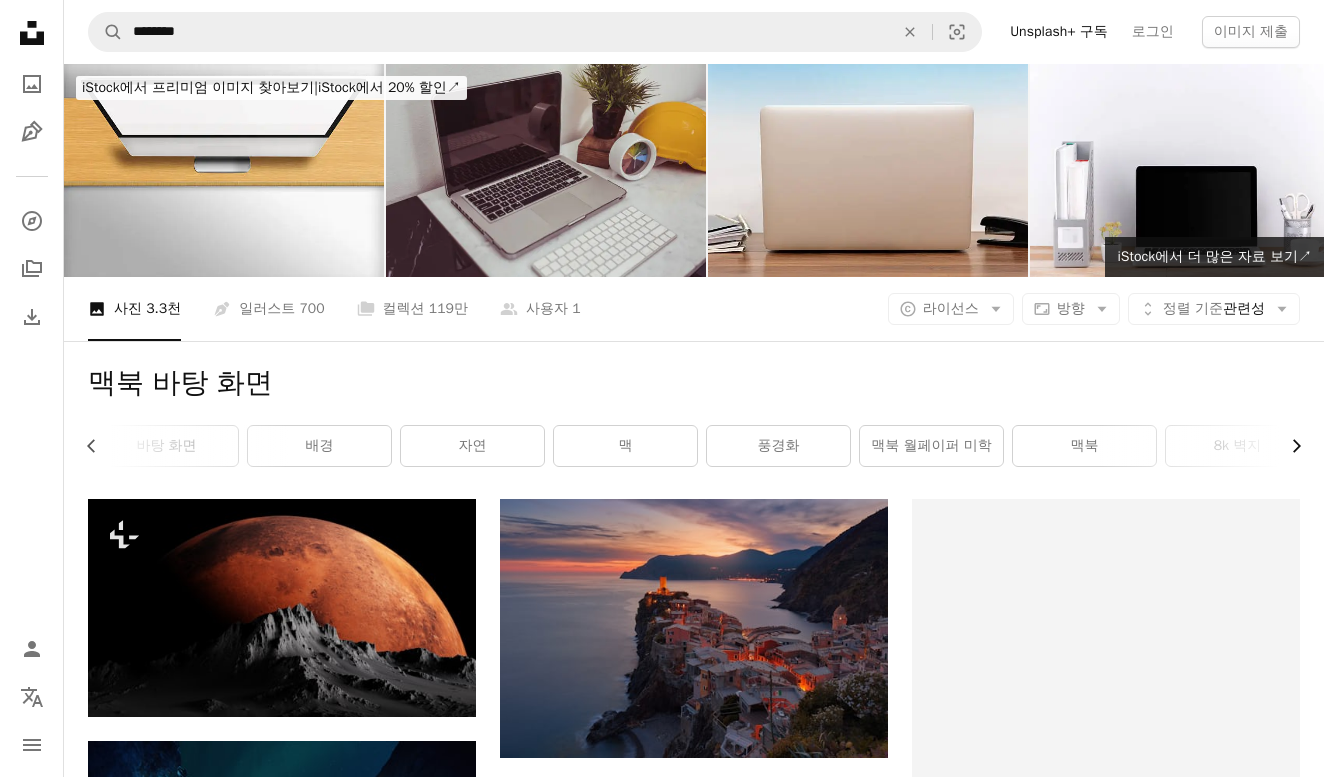 click on "Chevron right" 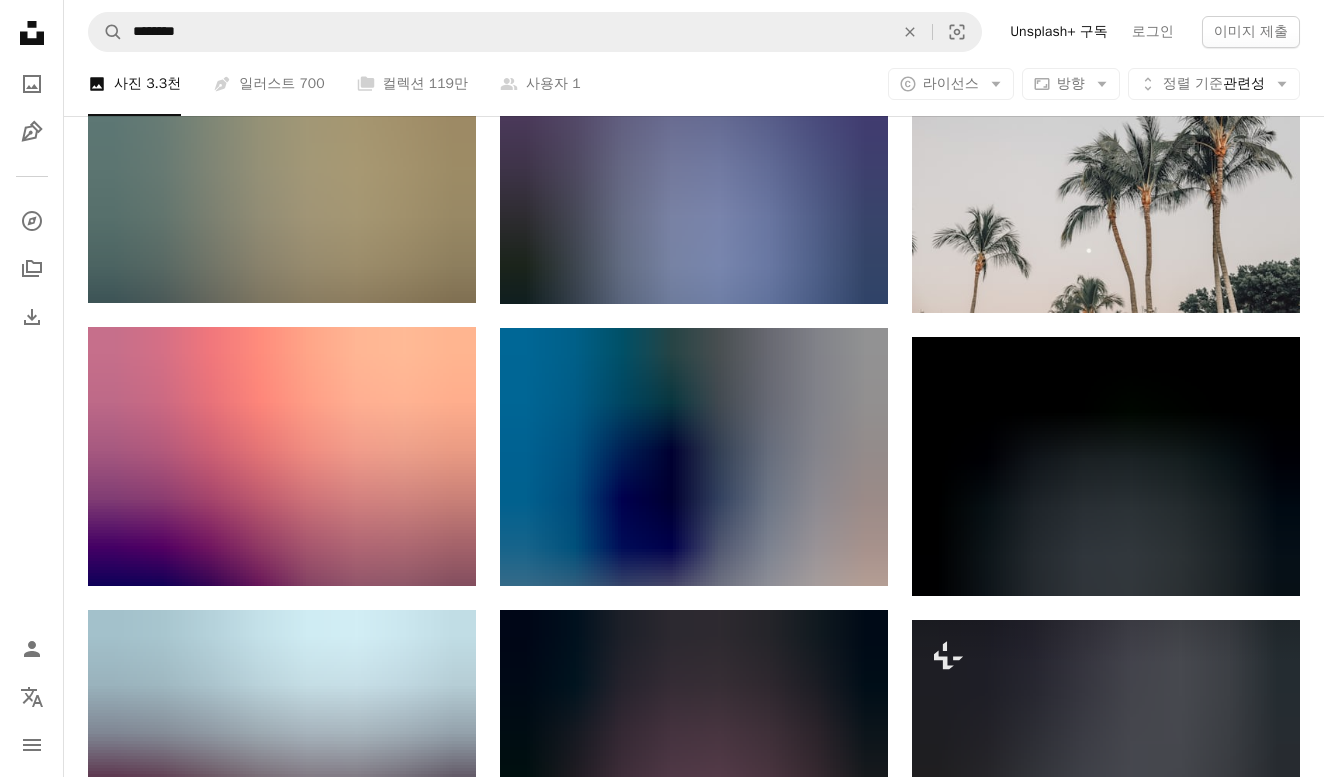 scroll, scrollTop: 73, scrollLeft: 0, axis: vertical 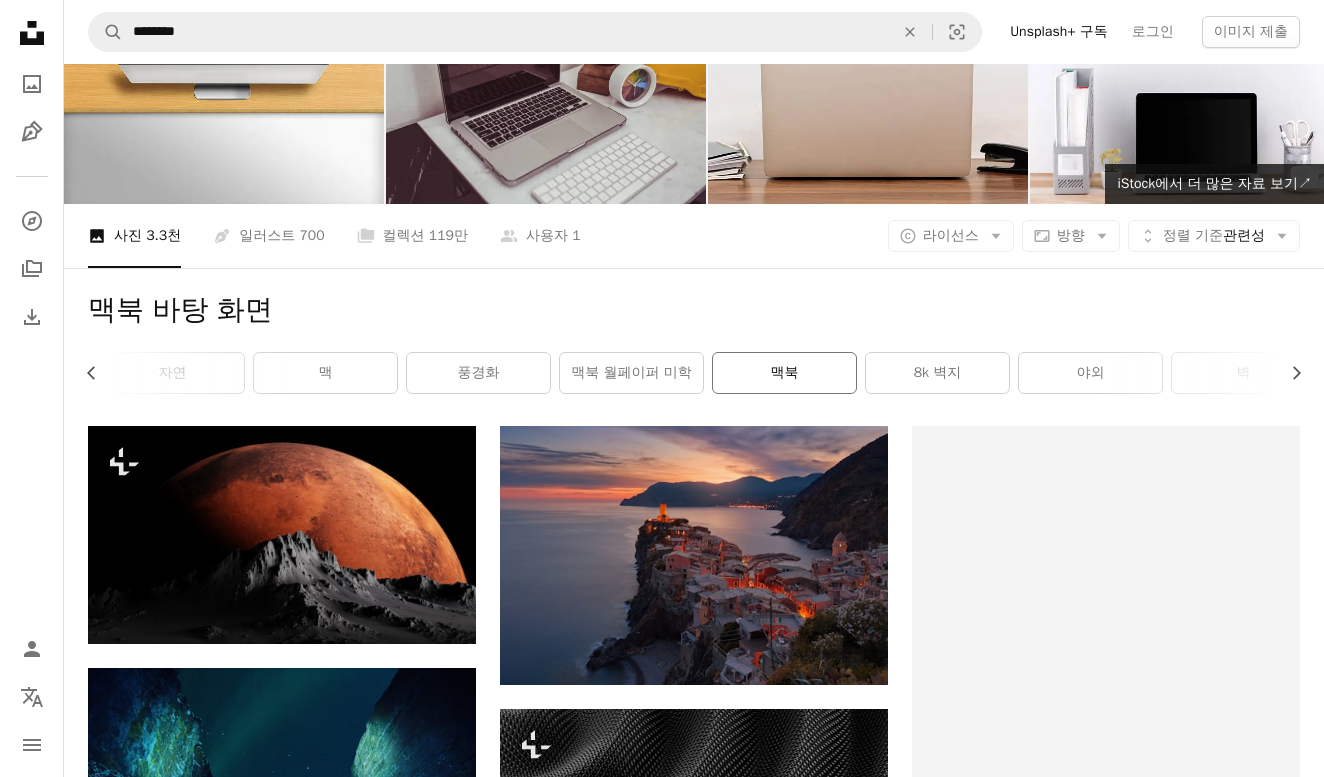click on "맥북" at bounding box center [784, 373] 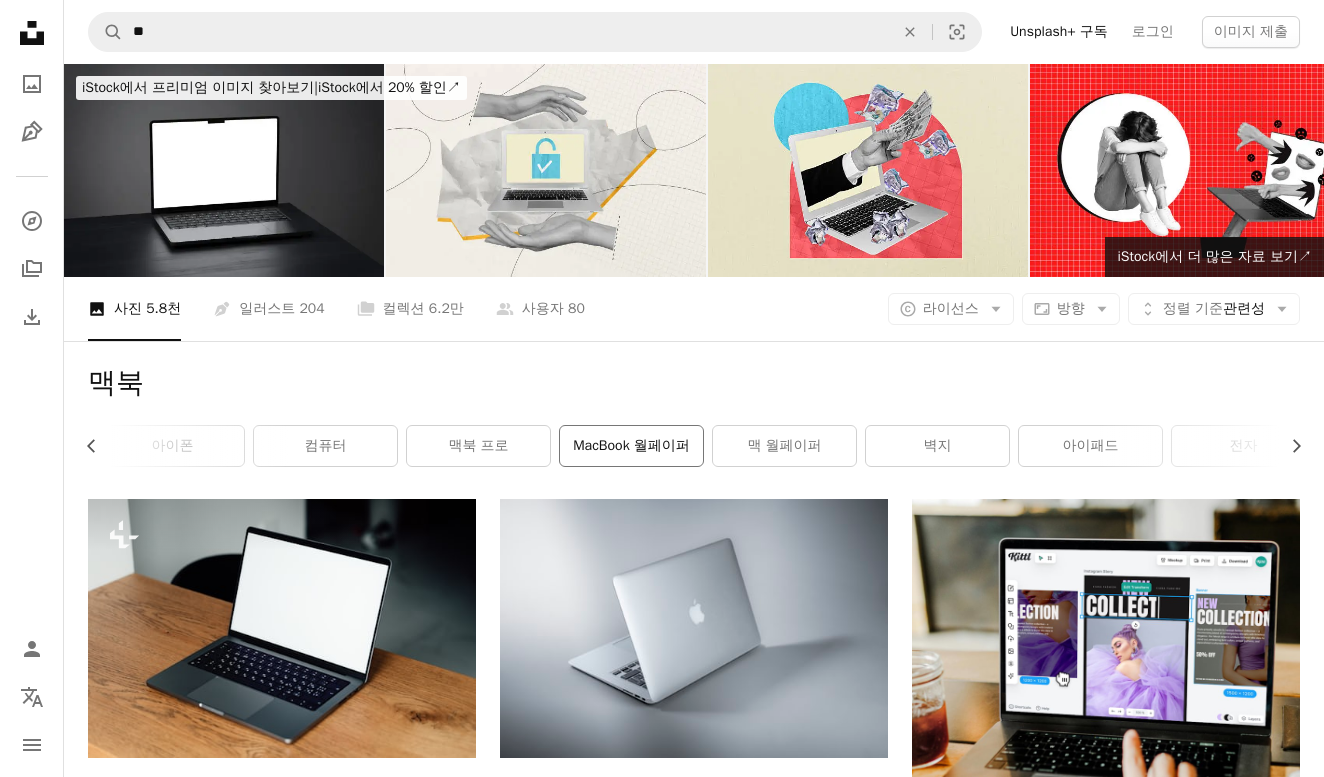 click on "MacBook 월페이퍼" at bounding box center (631, 446) 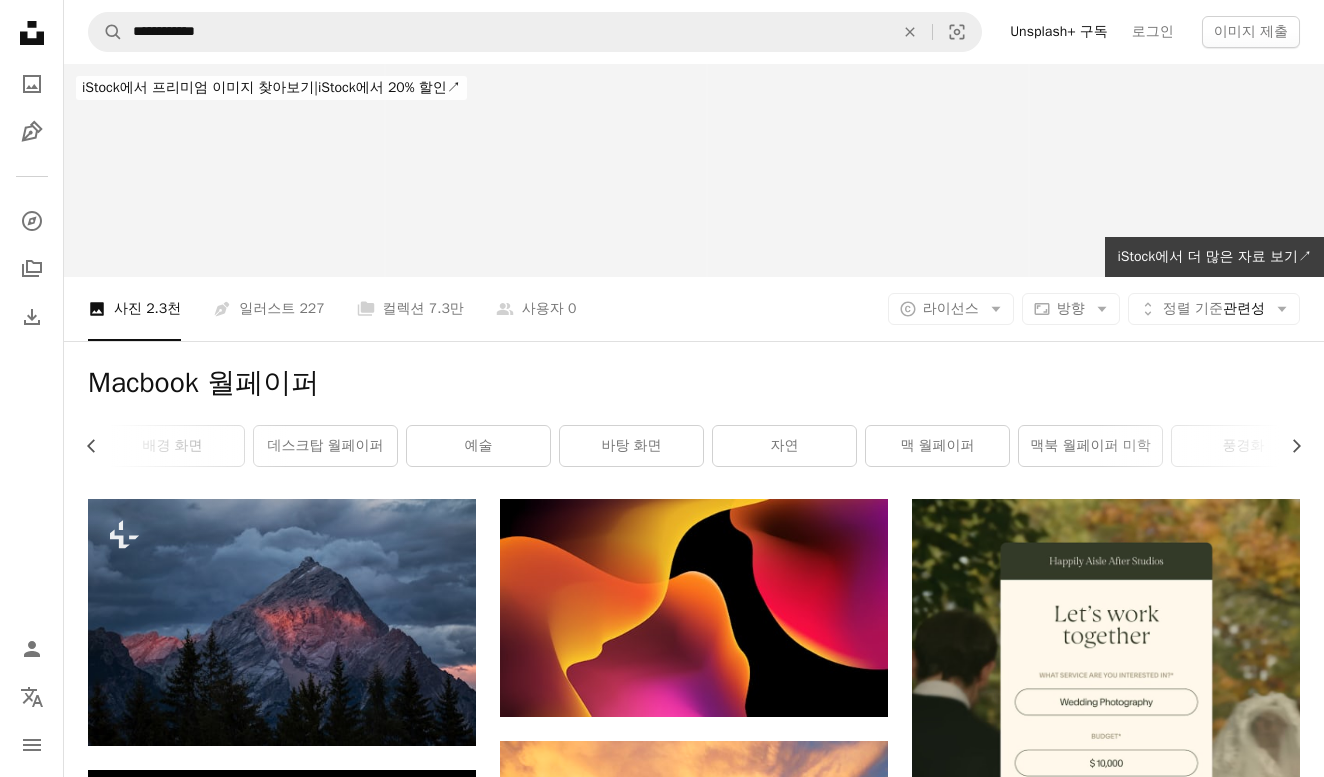 scroll, scrollTop: 0, scrollLeft: 0, axis: both 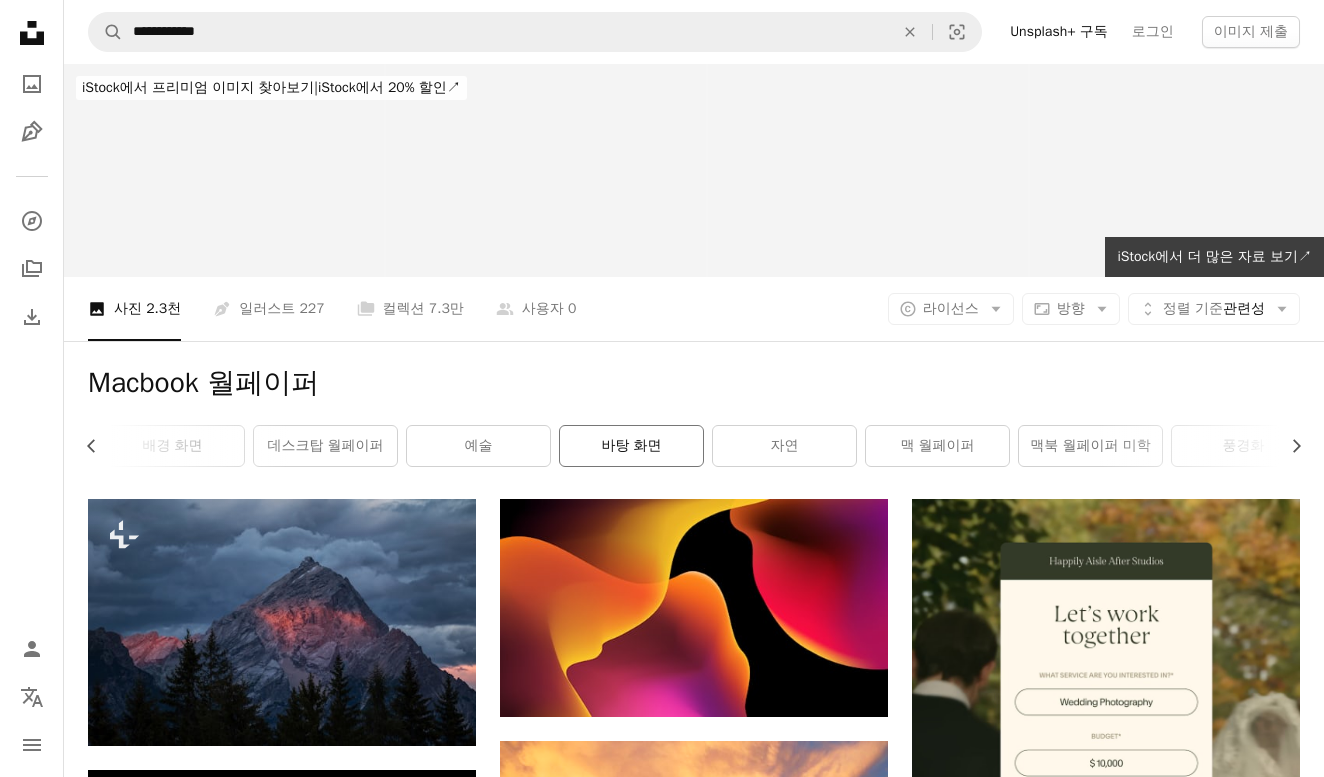 click on "바탕 화면" at bounding box center [631, 446] 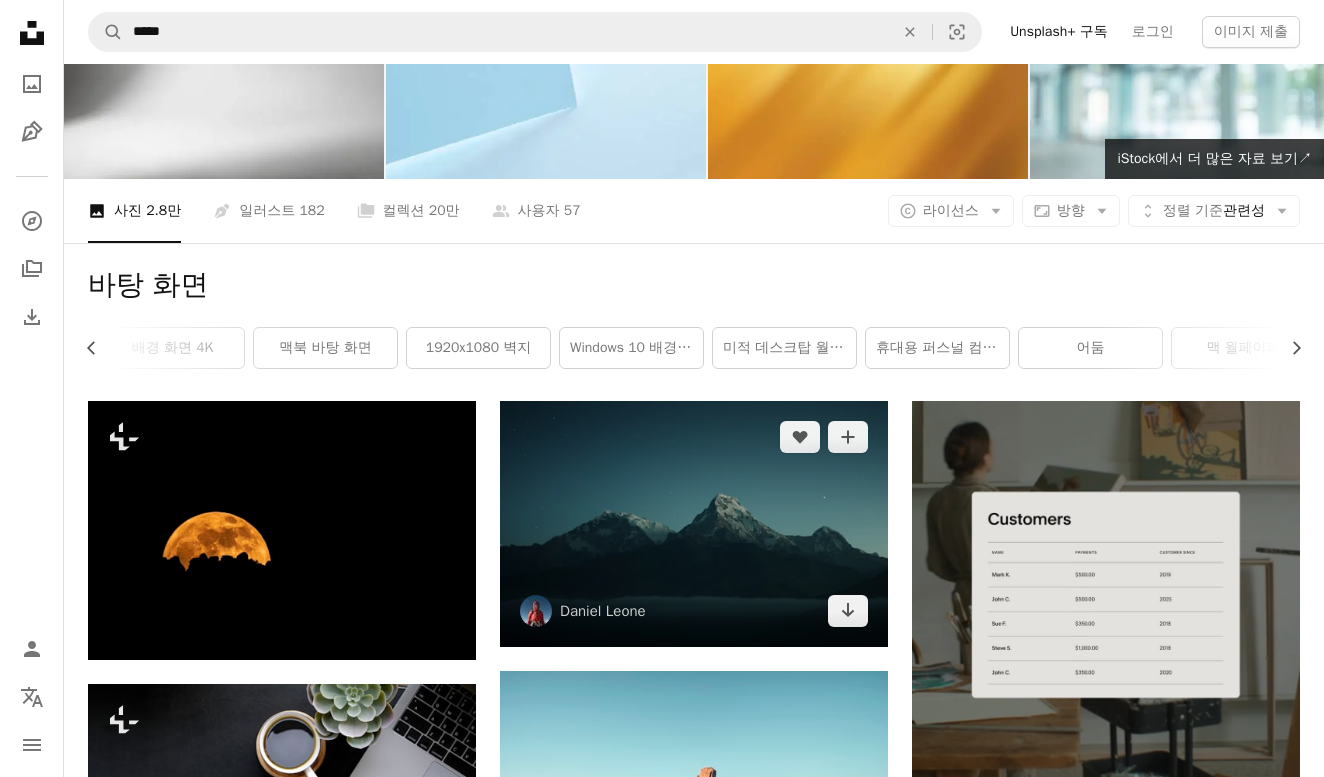 scroll, scrollTop: 89, scrollLeft: 0, axis: vertical 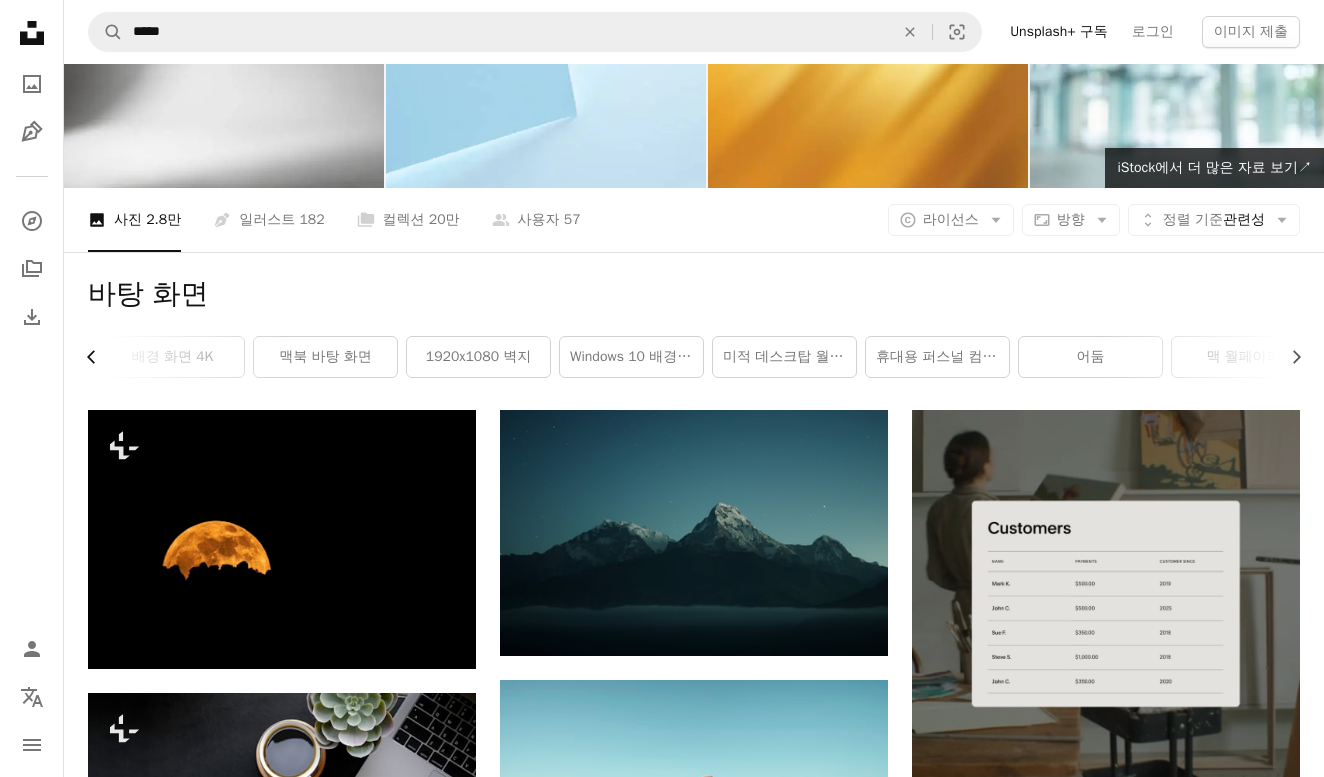 click on "Chevron left" 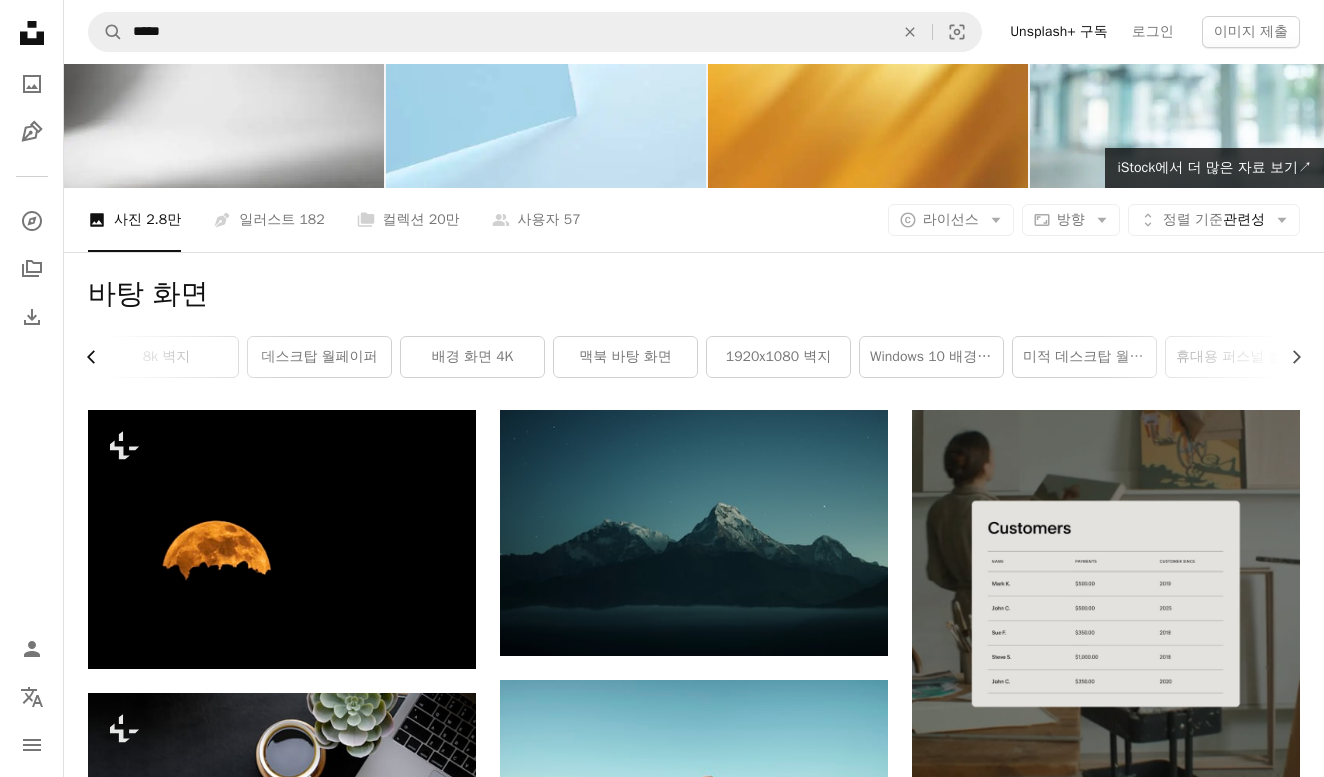 click on "Chevron left" 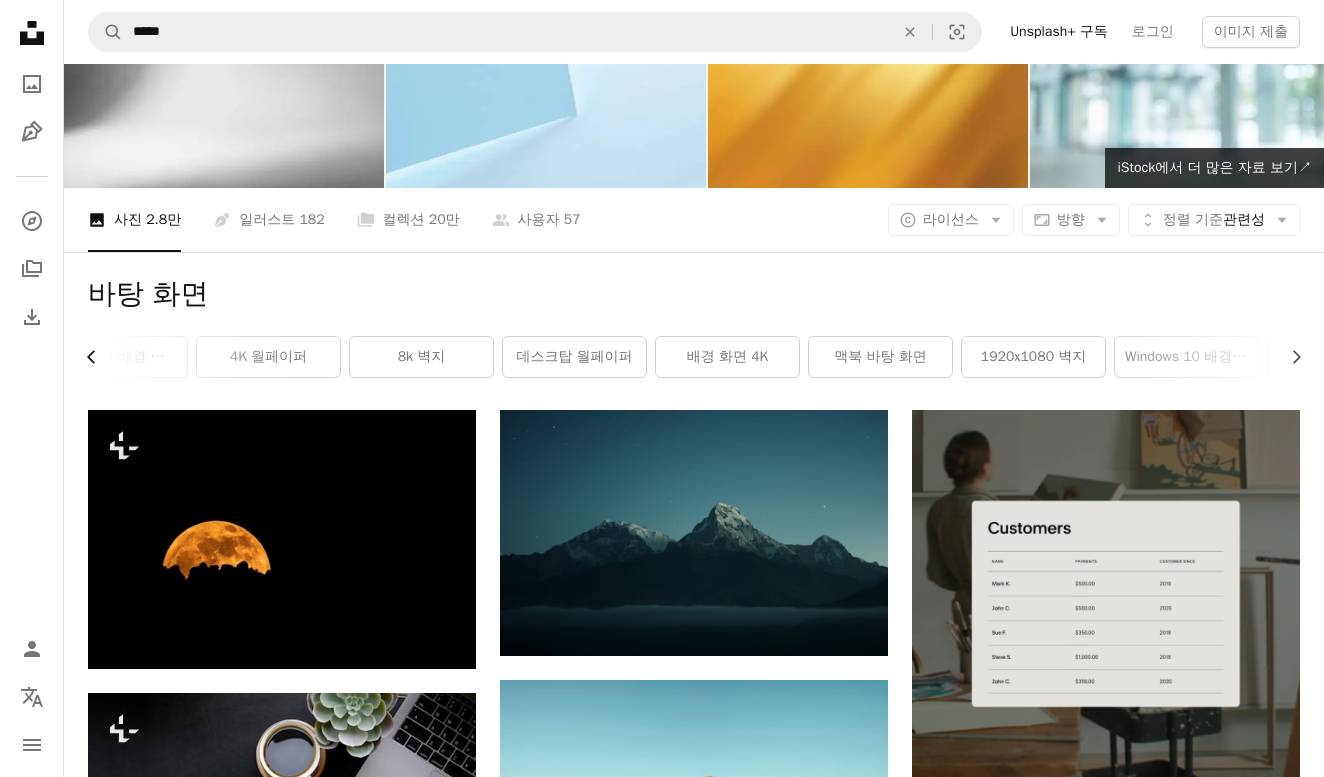 scroll, scrollTop: 0, scrollLeft: 2, axis: horizontal 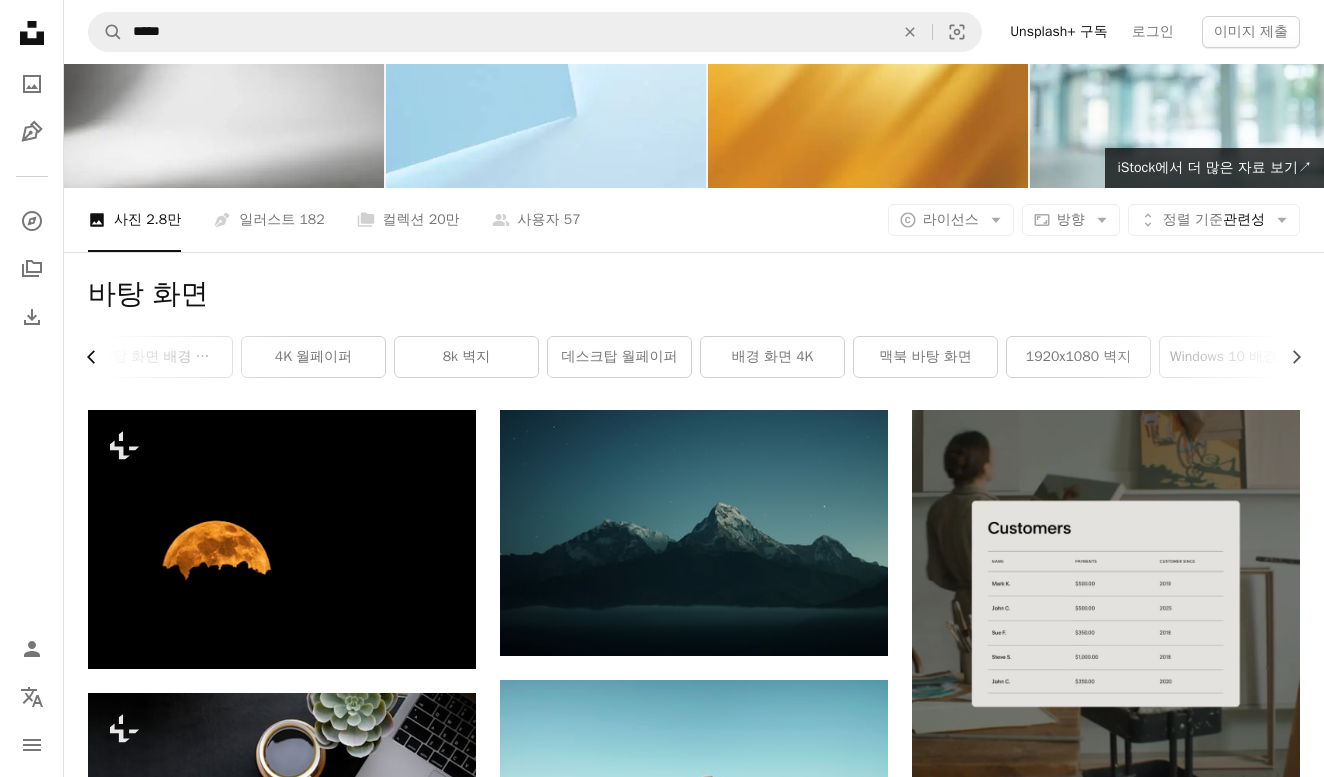 click on "바탕 화면 배경 무늬" at bounding box center (160, 357) 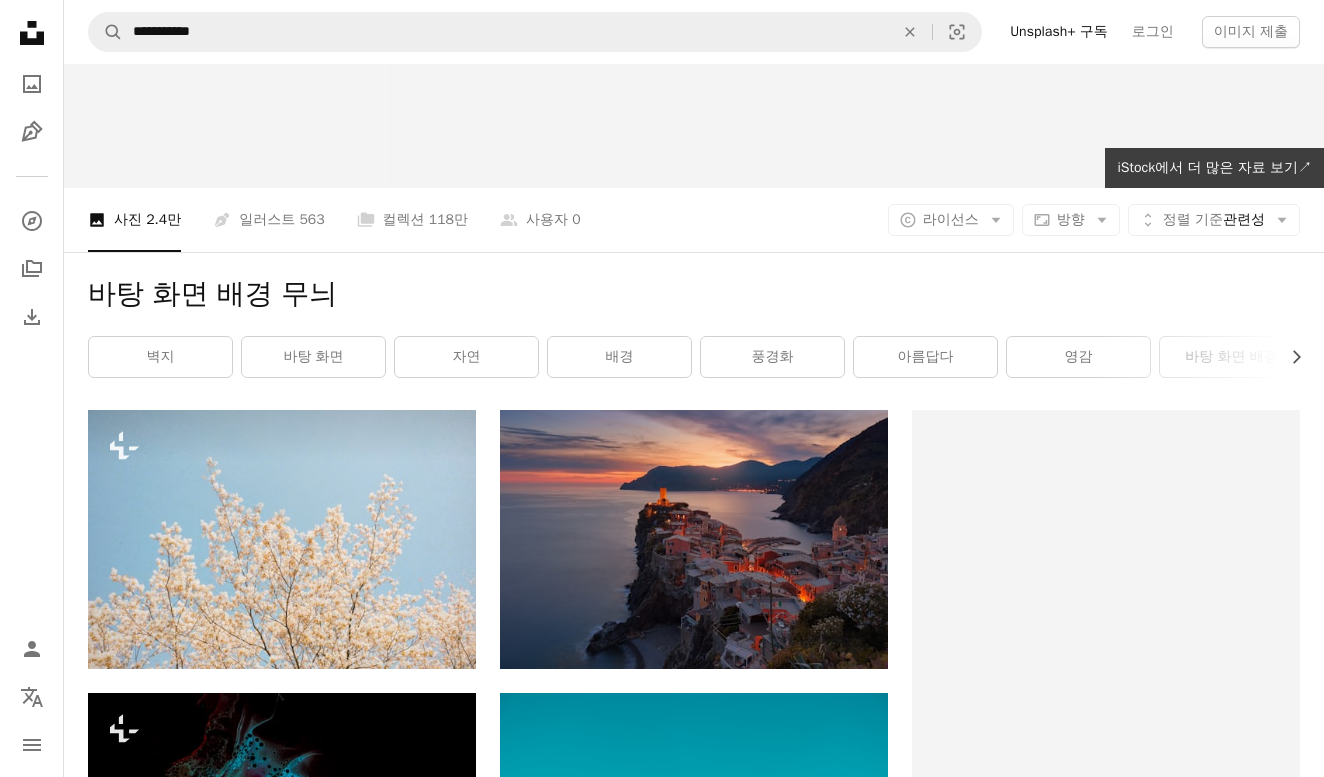 scroll 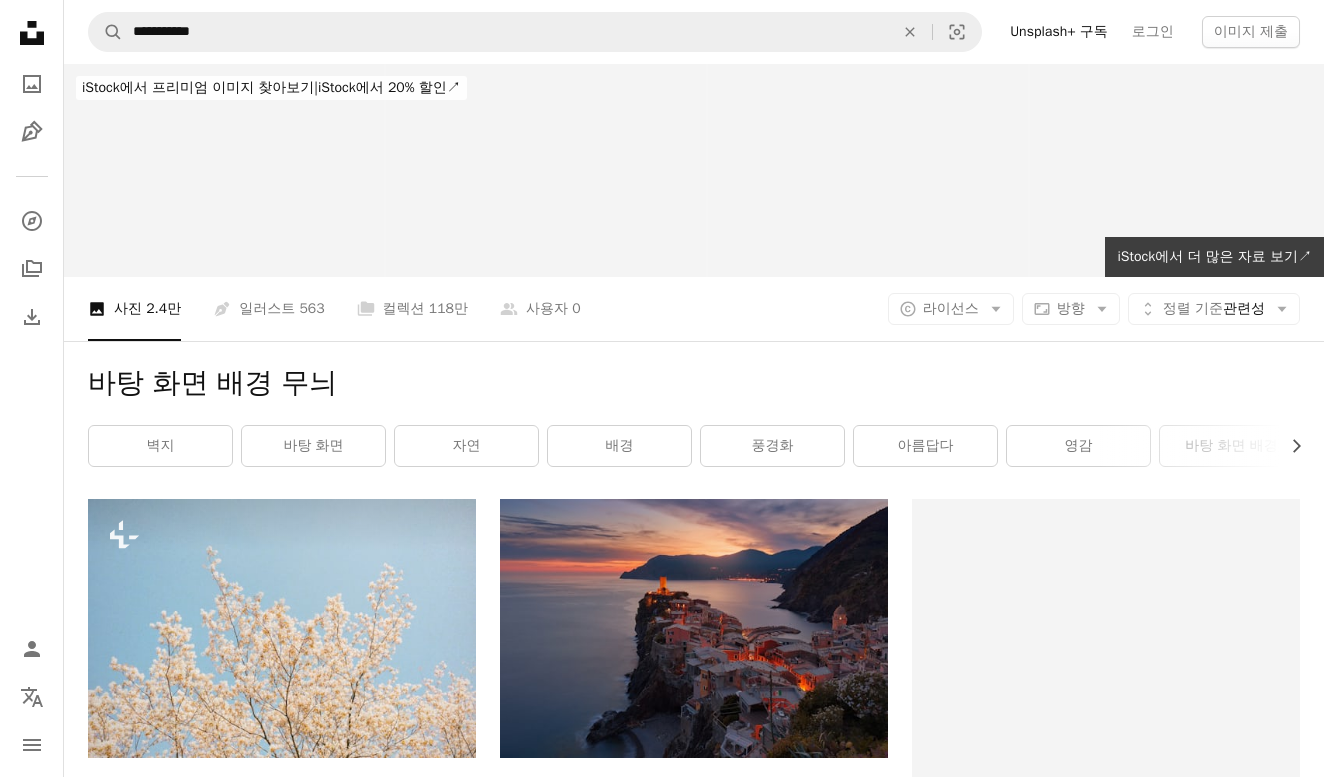 click on "바탕 화면 배경 무늬 Chevron right 벽지 바탕 화면 자연 배경 풍경화 아름답다 영감 바탕 화면 배경 아니메 맥 4K 월페이퍼 색" at bounding box center (694, 420) 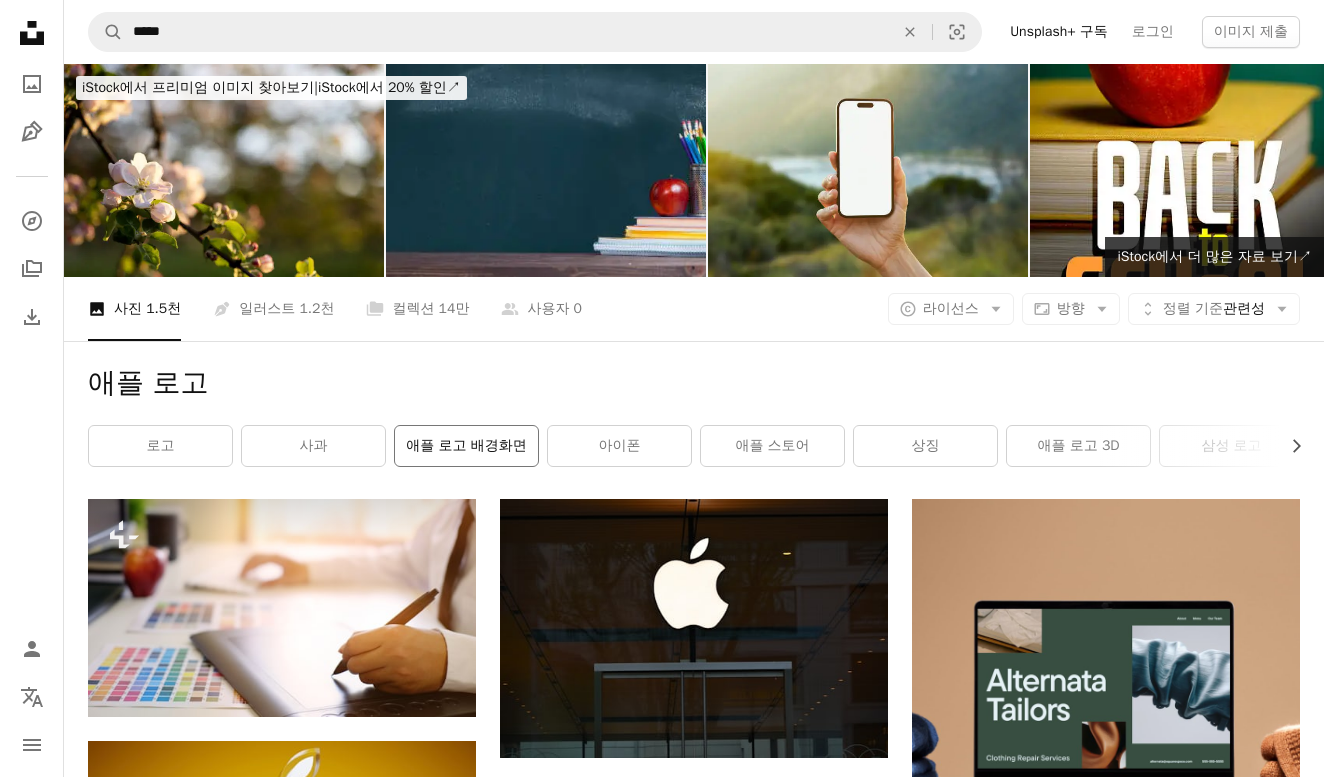 click on "애플 로고 배경화면" at bounding box center (466, 446) 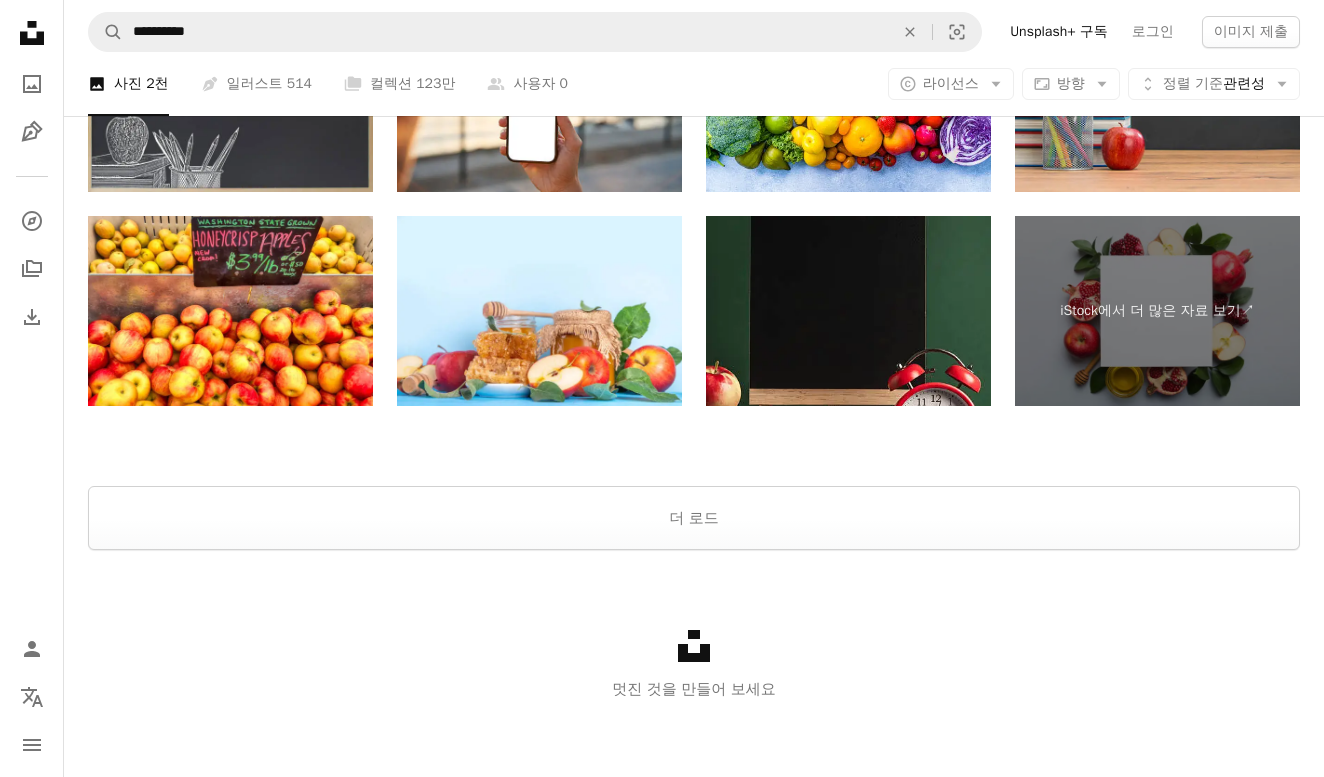 click on "더 로드" at bounding box center [694, 518] 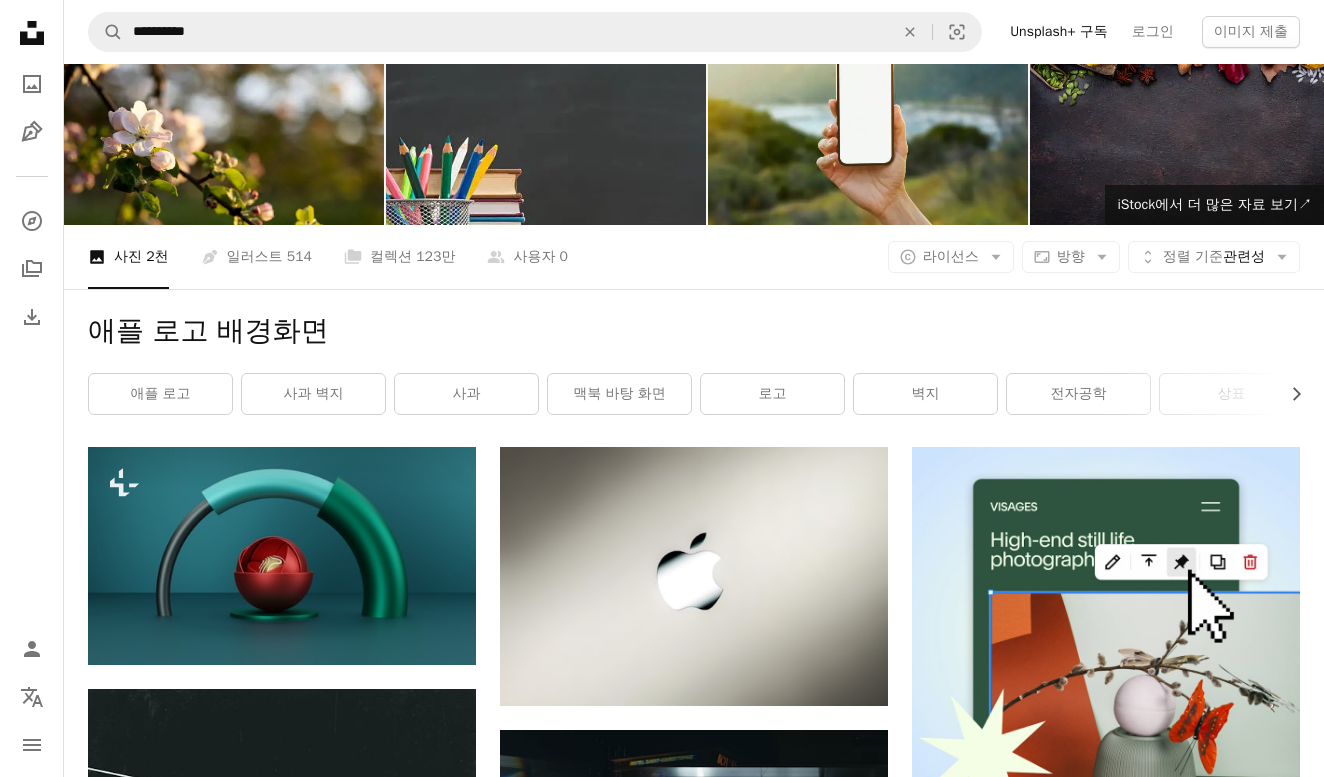 scroll, scrollTop: 50, scrollLeft: 0, axis: vertical 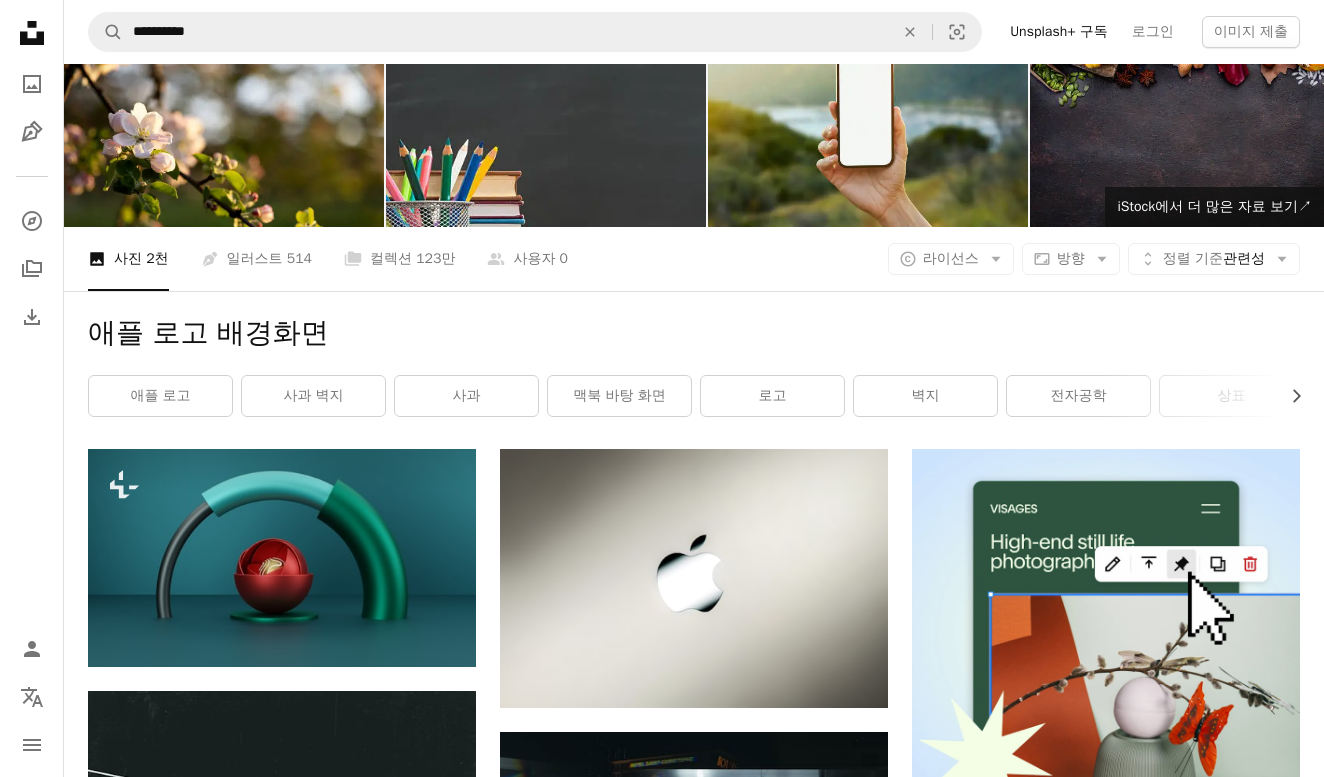 click on "Plus sign for Unsplash+ A heart A plus sign [FIRST] [LAST] Unsplash+ 용 A lock   다운로드 A heart A plus sign [FIRST] [LAST] 고용 가능 A checkmark inside of a circle Arrow pointing down Plus sign for Unsplash+ A heart A plus sign [FIRST] [LAST] Unsplash+ 용 A lock   다운로드 Plus sign for Unsplash+ A heart A plus sign [FIRST] [LAST] Unsplash+ 용 A lock   다운로드 A heart A plus sign [FIRST] [LAST] Unsplash+ 용 A lock   다운로드 A heart A plus sign [FIRST] Arrow pointing down A heart A plus sign [FIRST] 고용 가능 A checkmark inside of a circle Arrow pointing down A heart A plus sign [FIRST] 고용 가능 A checkmark inside of a circle Arrow pointing down A heart A plus sign [FIRST] 고용 가능 A checkmark inside of a circle Arrow pointing down On-brand and on budget images for your next campaign Learn More A heart A plus sign [FIRST] [LAST] 용" at bounding box center (694, 7087) 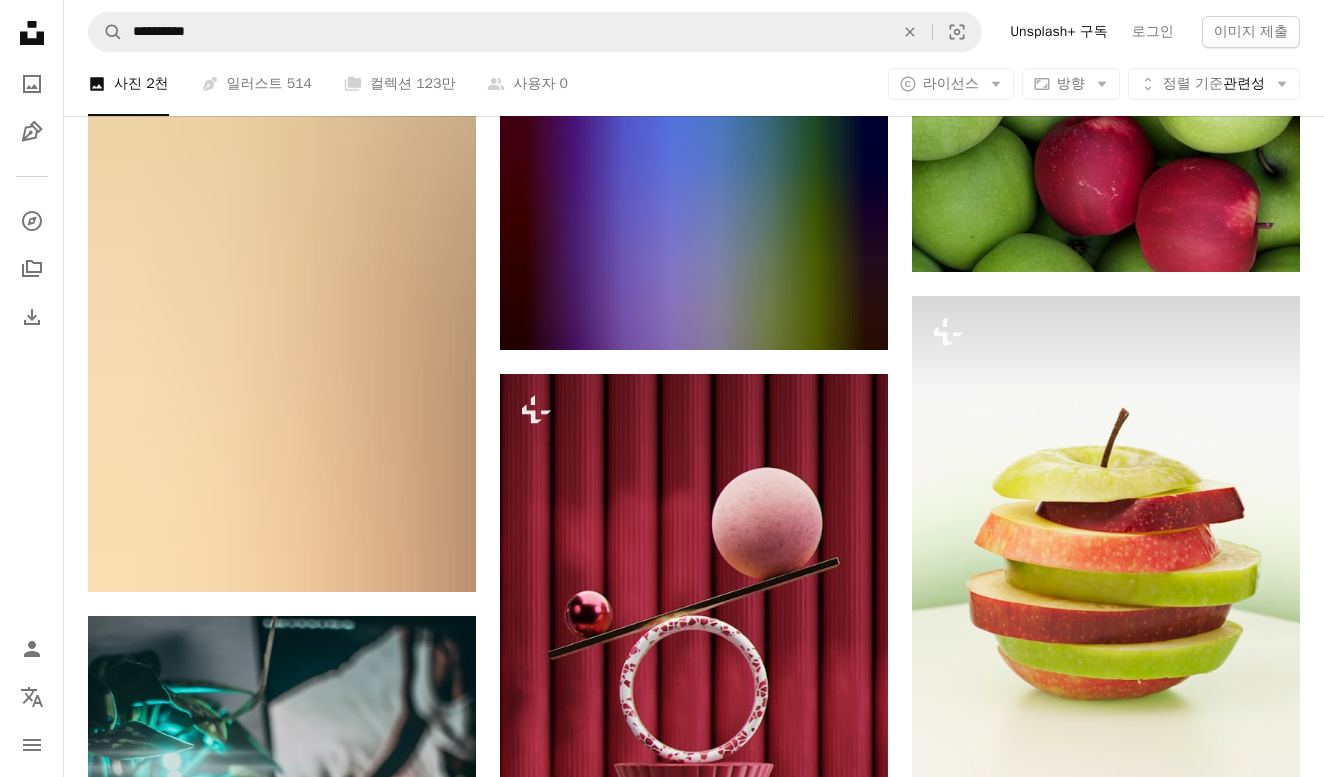 scroll, scrollTop: 5742, scrollLeft: 0, axis: vertical 